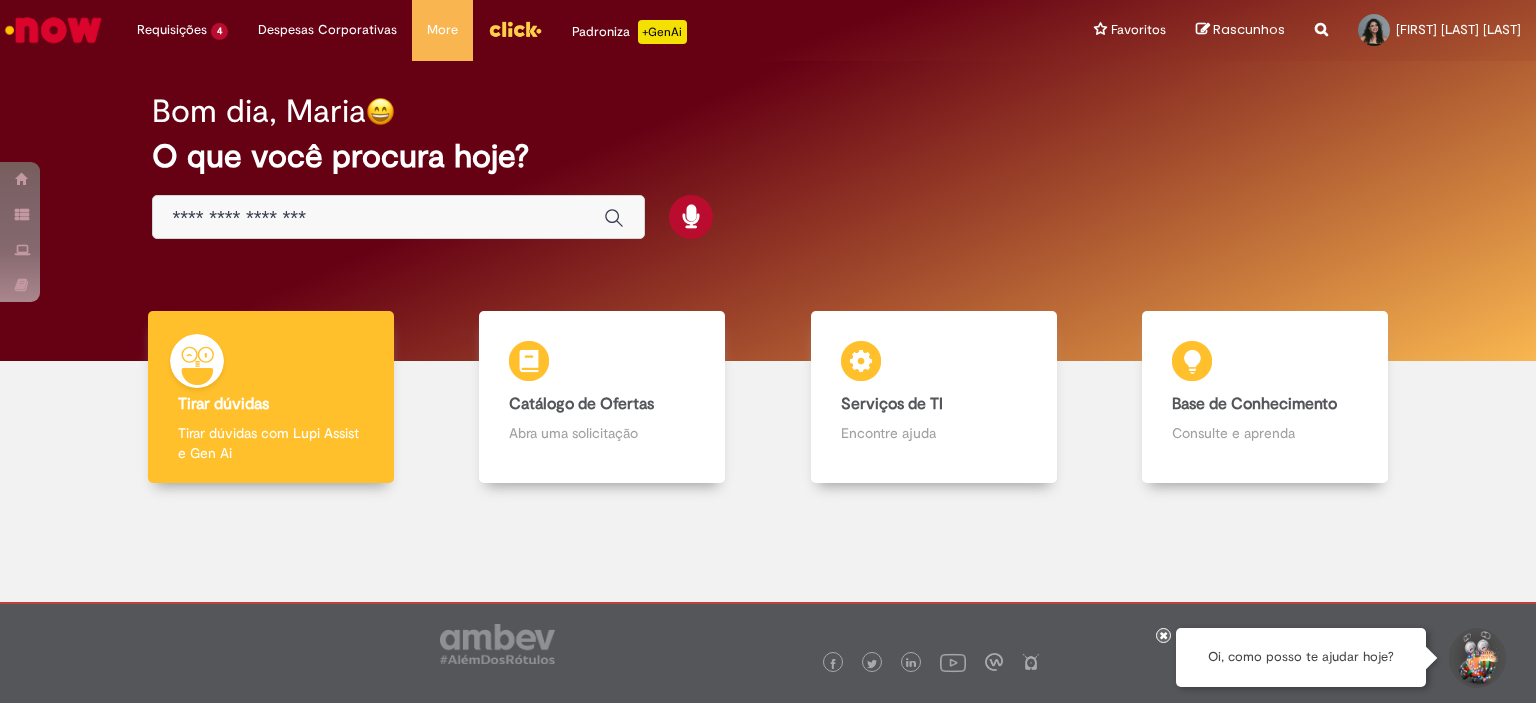 scroll, scrollTop: 0, scrollLeft: 0, axis: both 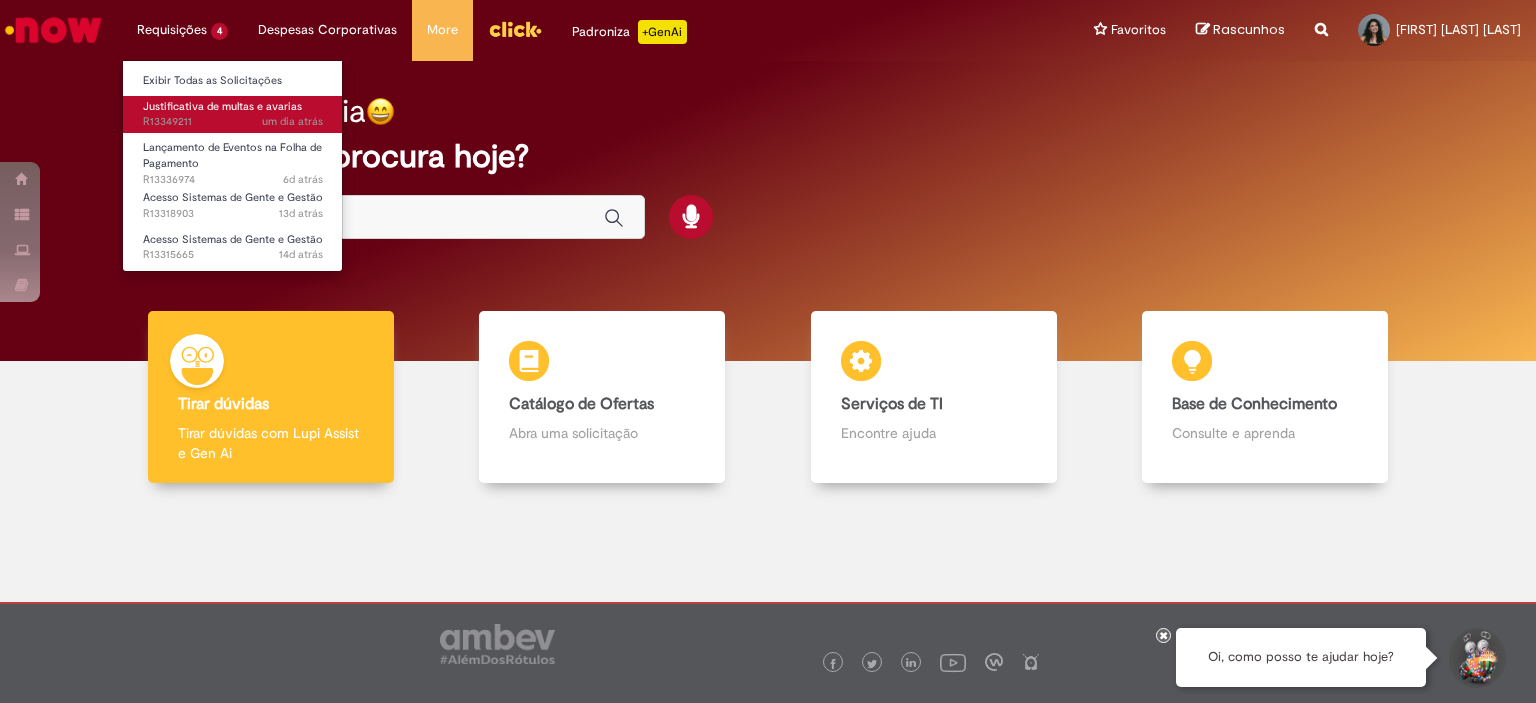 click on "Justificativa de multas e avarias" at bounding box center [222, 106] 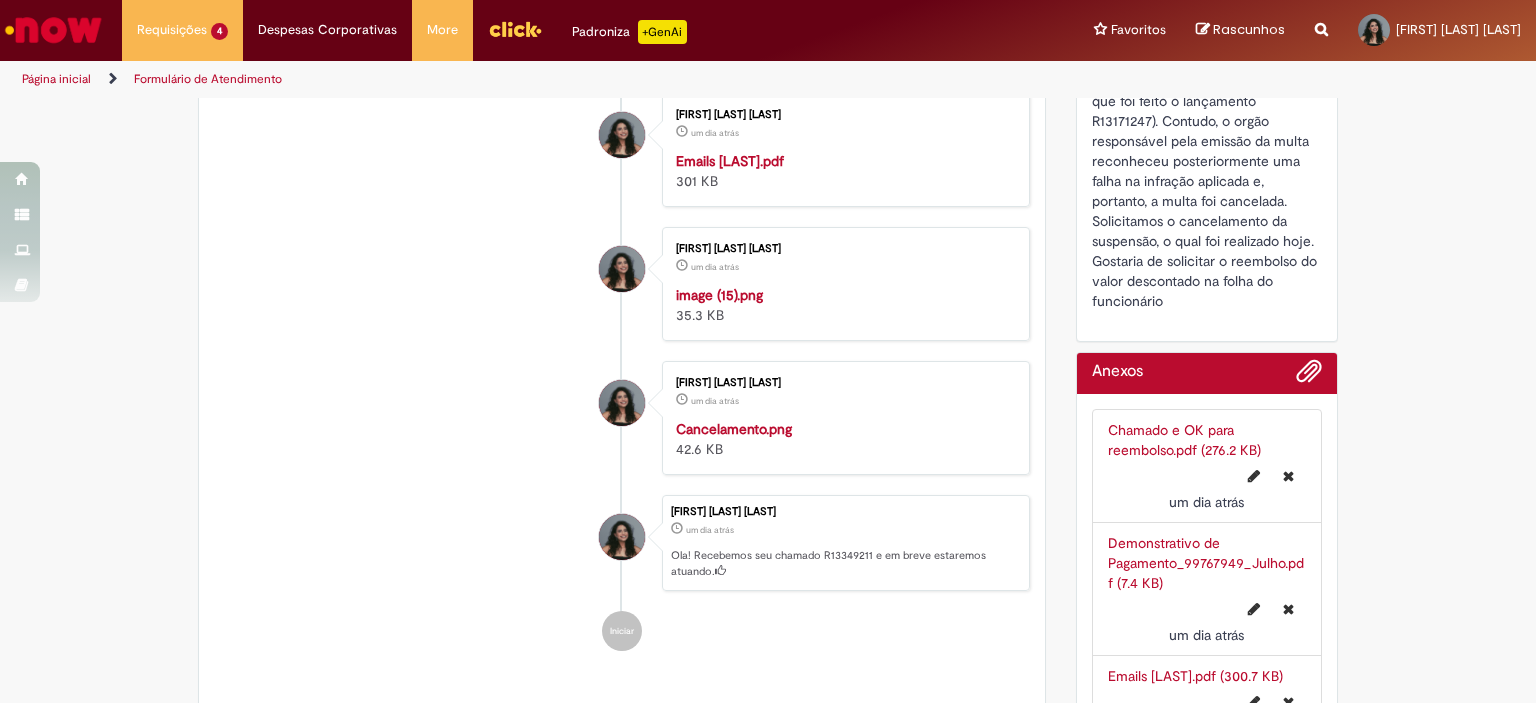 scroll, scrollTop: 141, scrollLeft: 0, axis: vertical 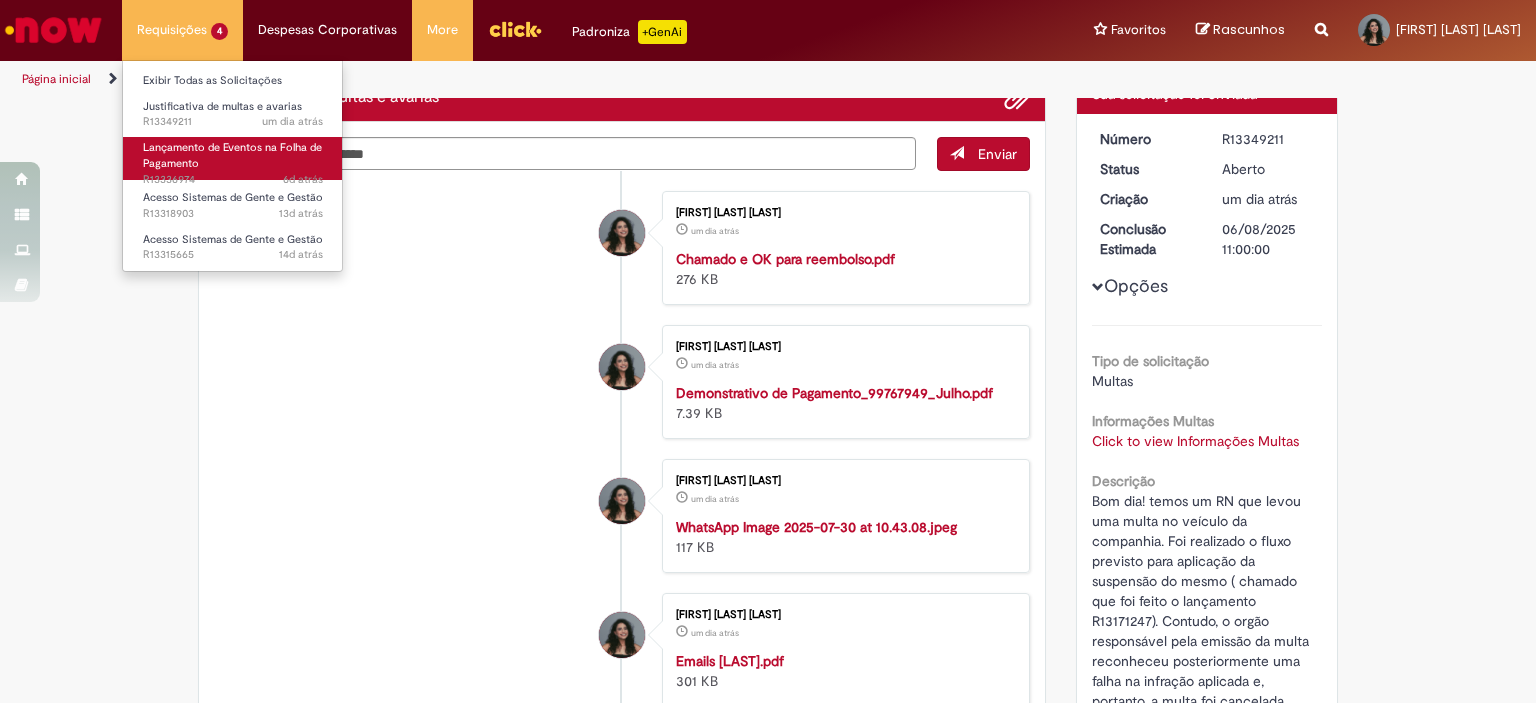 click on "Lançamento de Eventos na Folha de Pagamento" at bounding box center (232, 155) 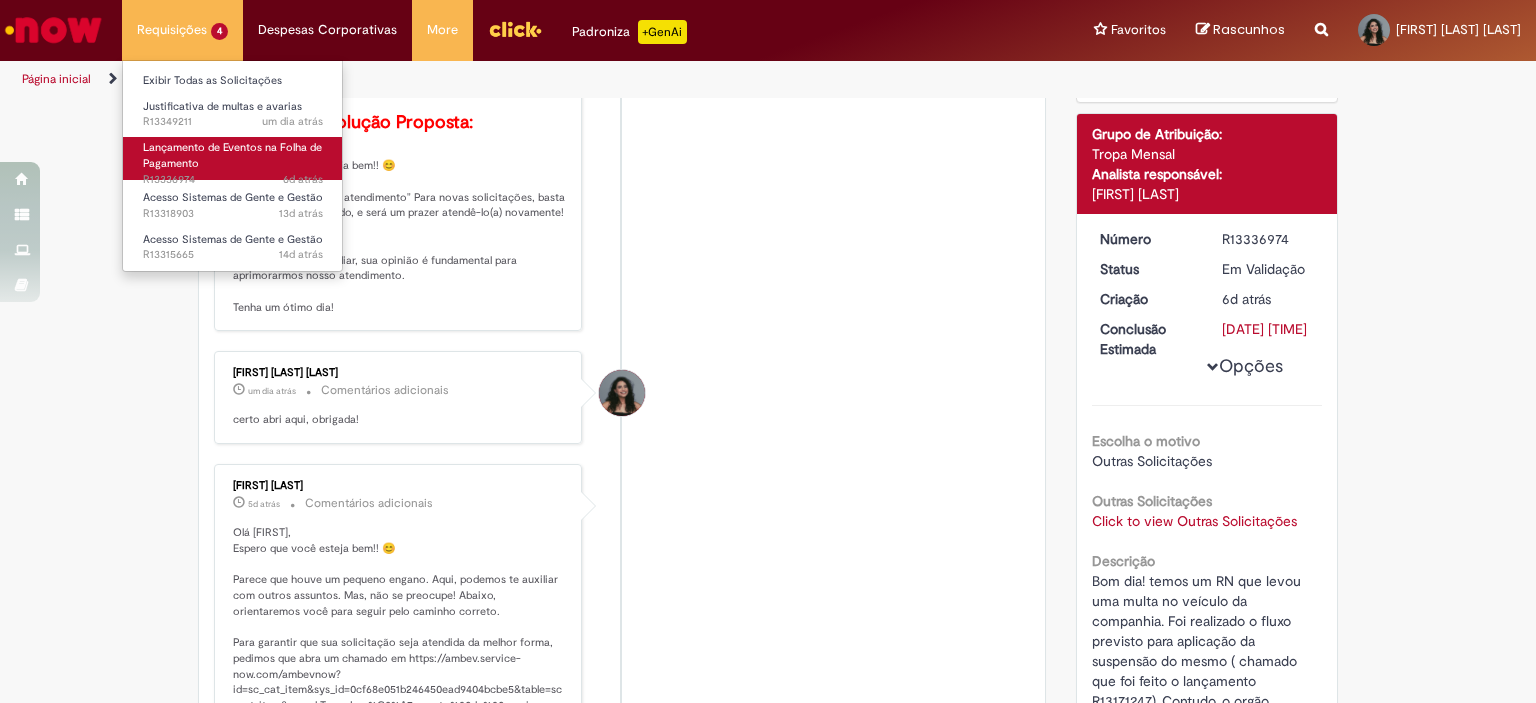 scroll, scrollTop: 0, scrollLeft: 0, axis: both 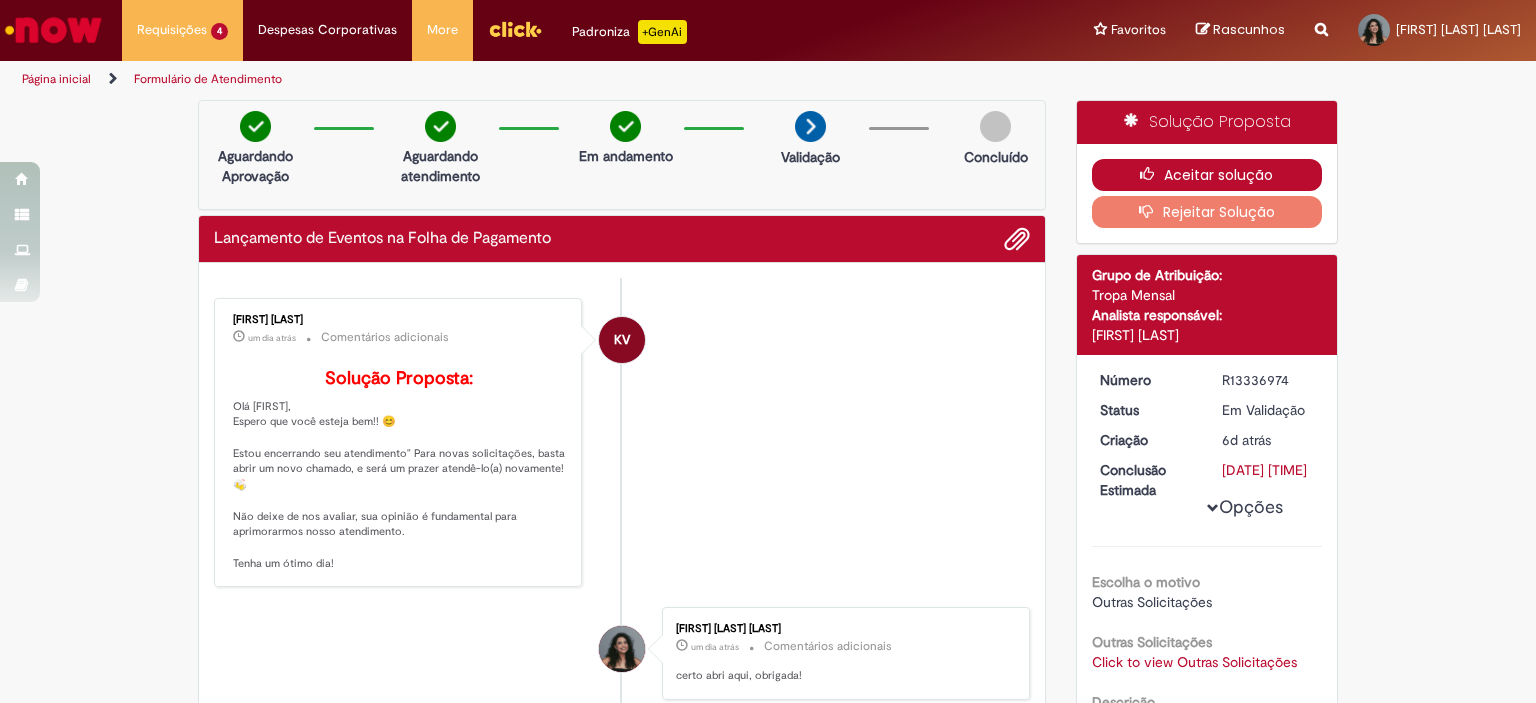 click on "Aceitar solução" at bounding box center [1207, 175] 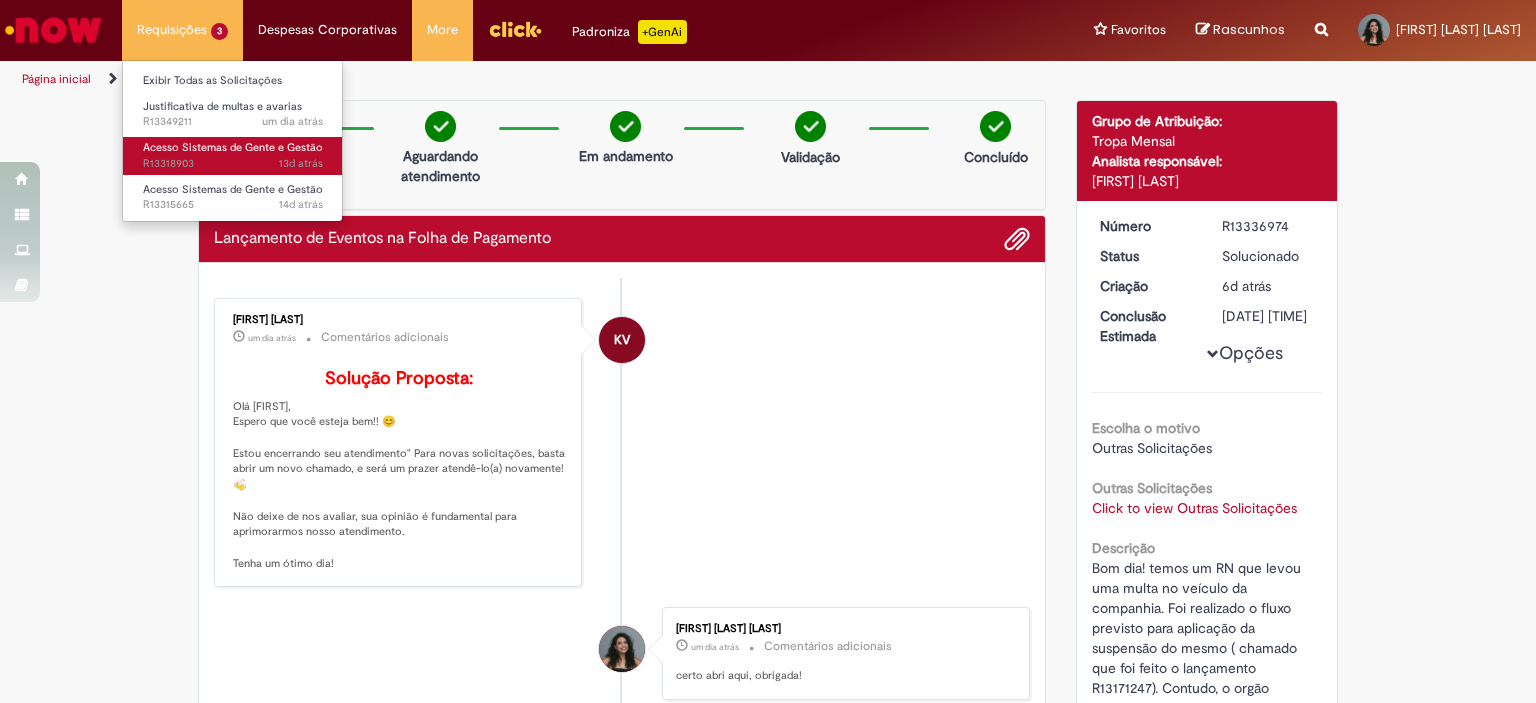 click on "13d atrás 13 dias atrás  R13318903" at bounding box center [233, 164] 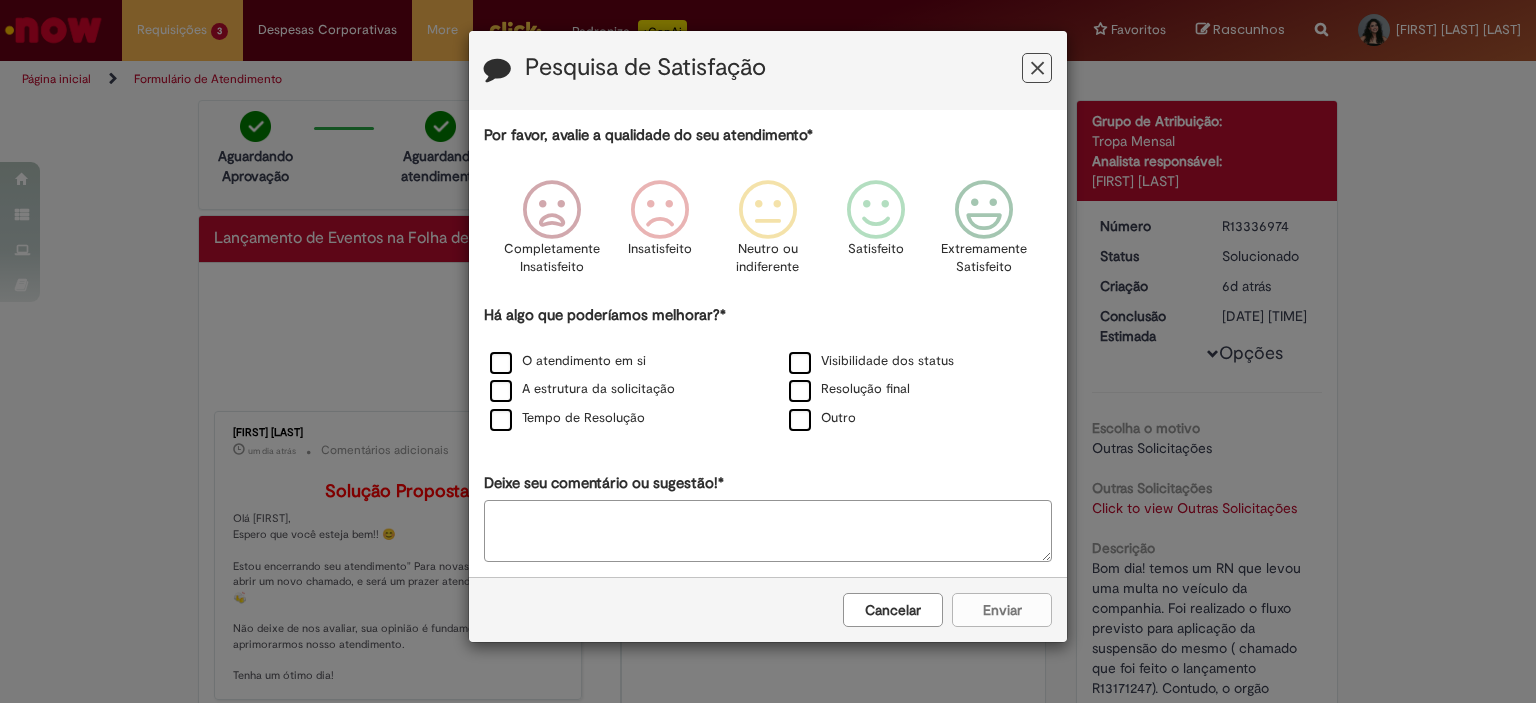 click at bounding box center (1037, 68) 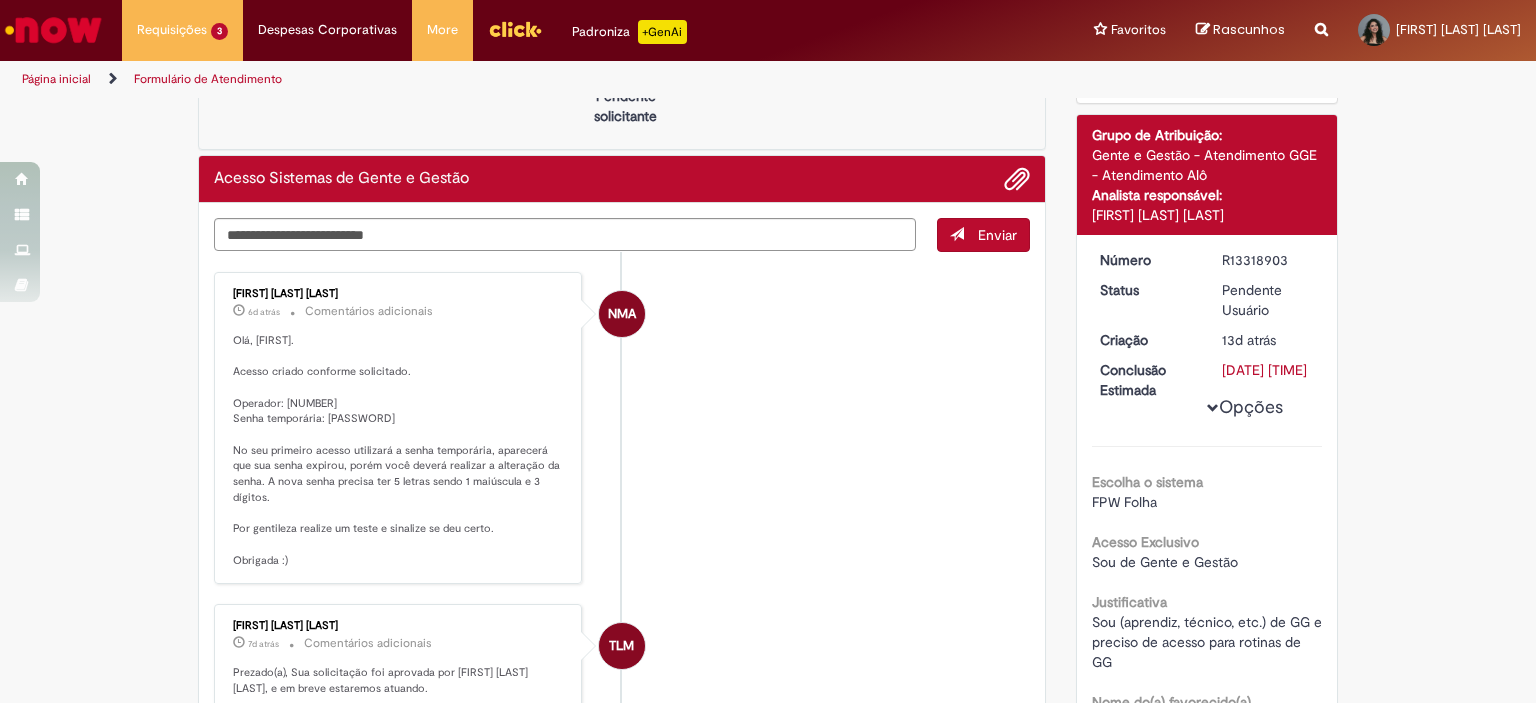 scroll, scrollTop: 400, scrollLeft: 0, axis: vertical 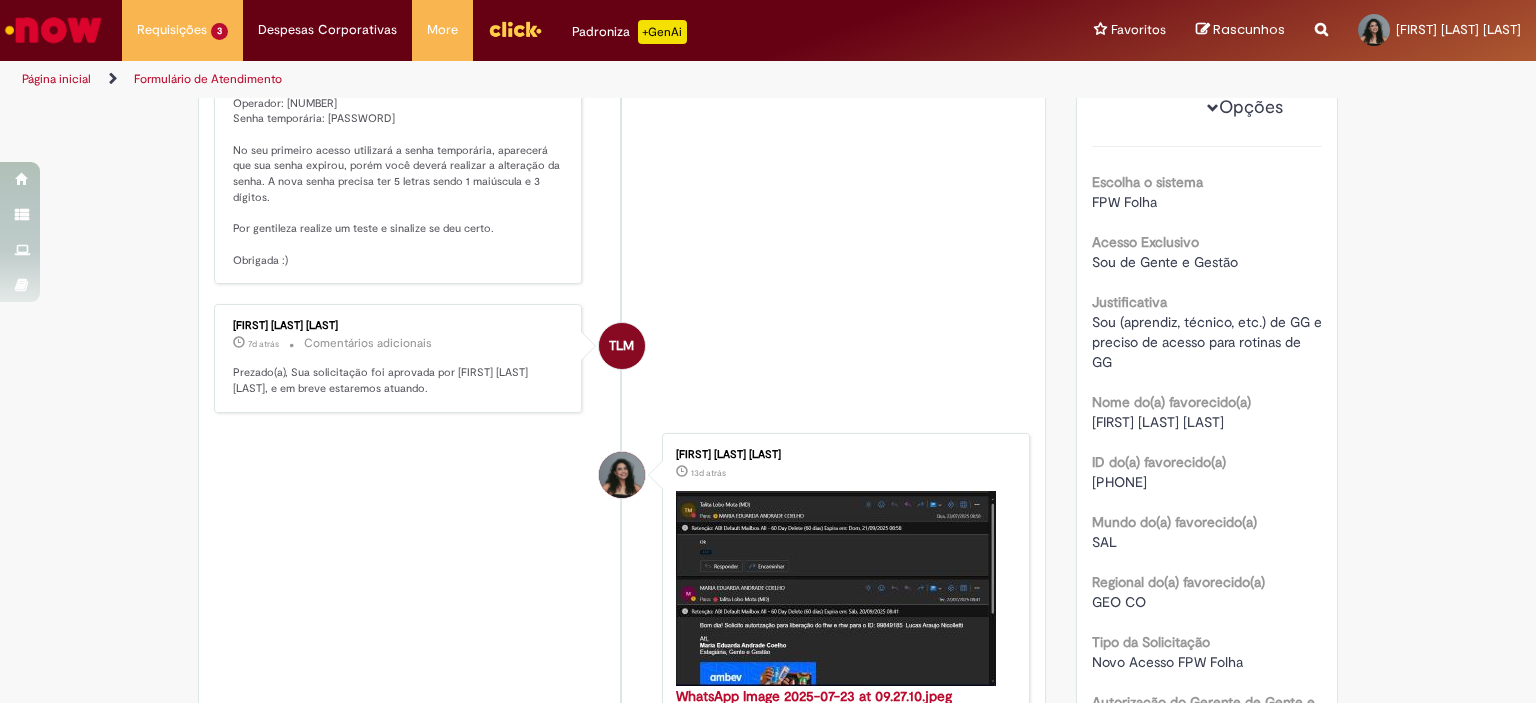 click at bounding box center [53, 30] 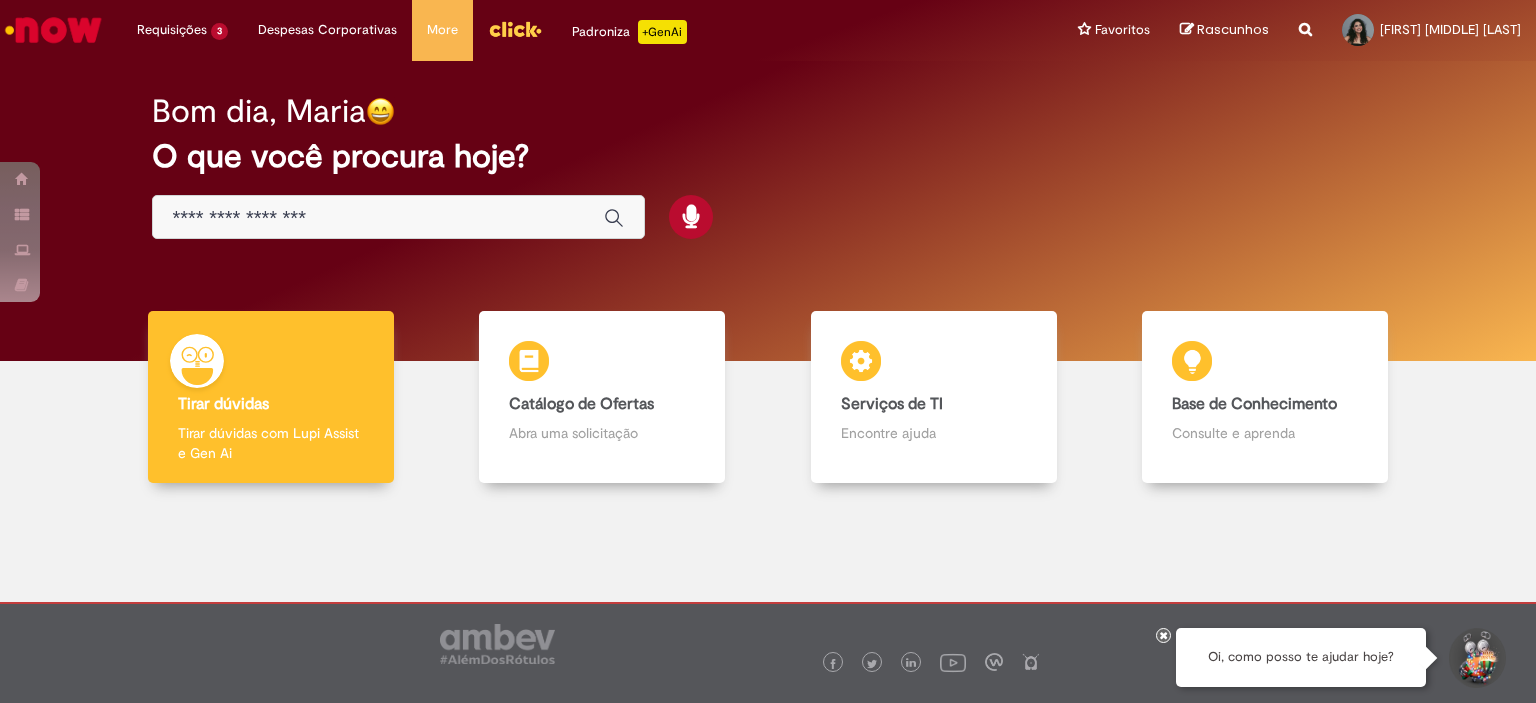 scroll, scrollTop: 0, scrollLeft: 0, axis: both 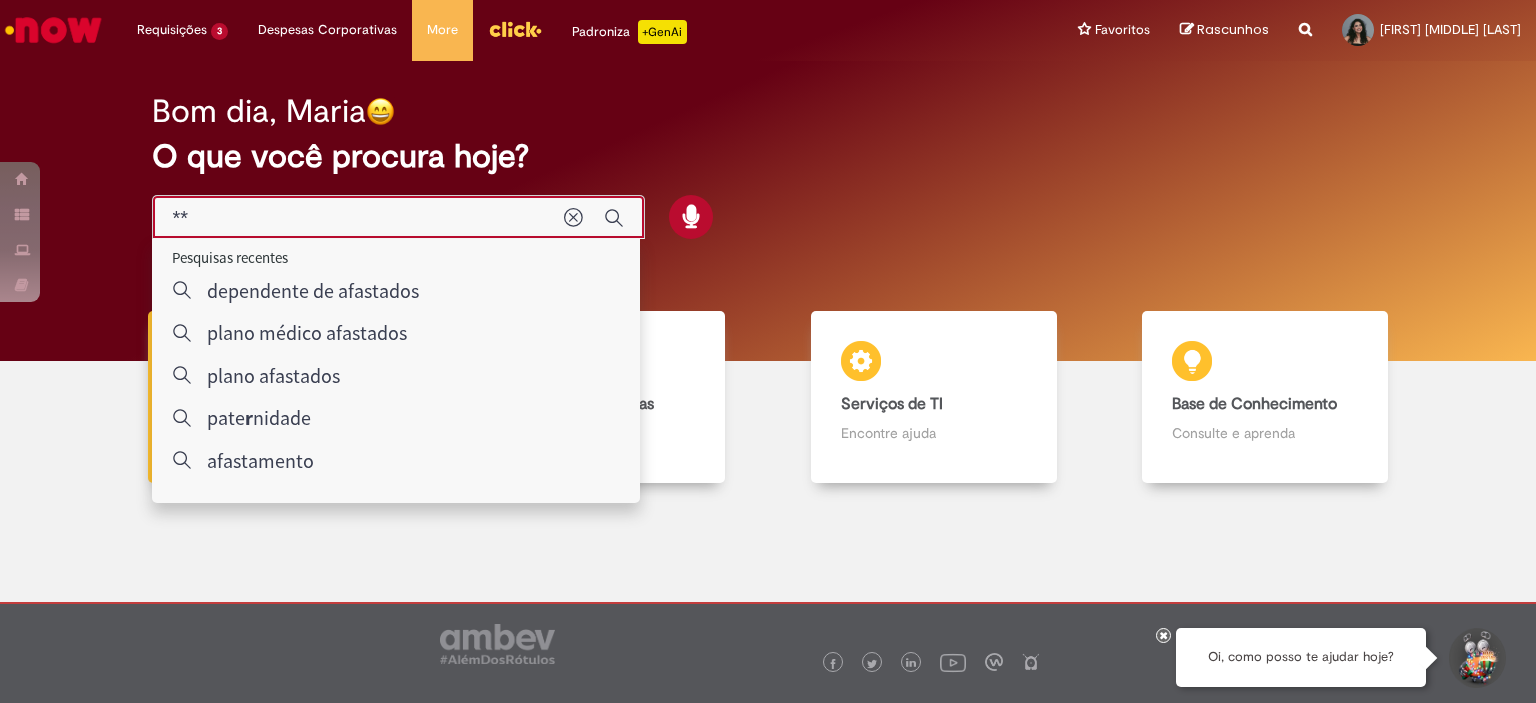 type on "*" 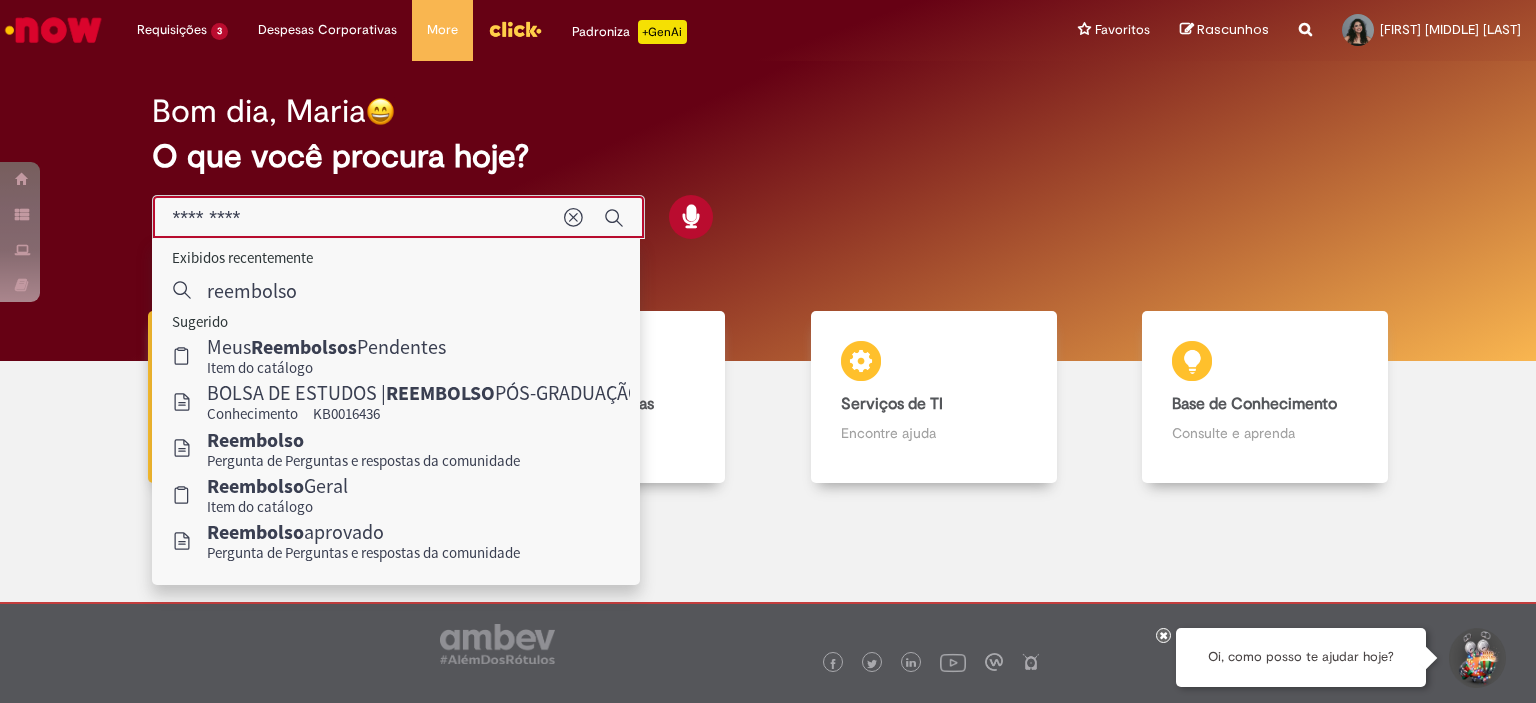 type on "*********" 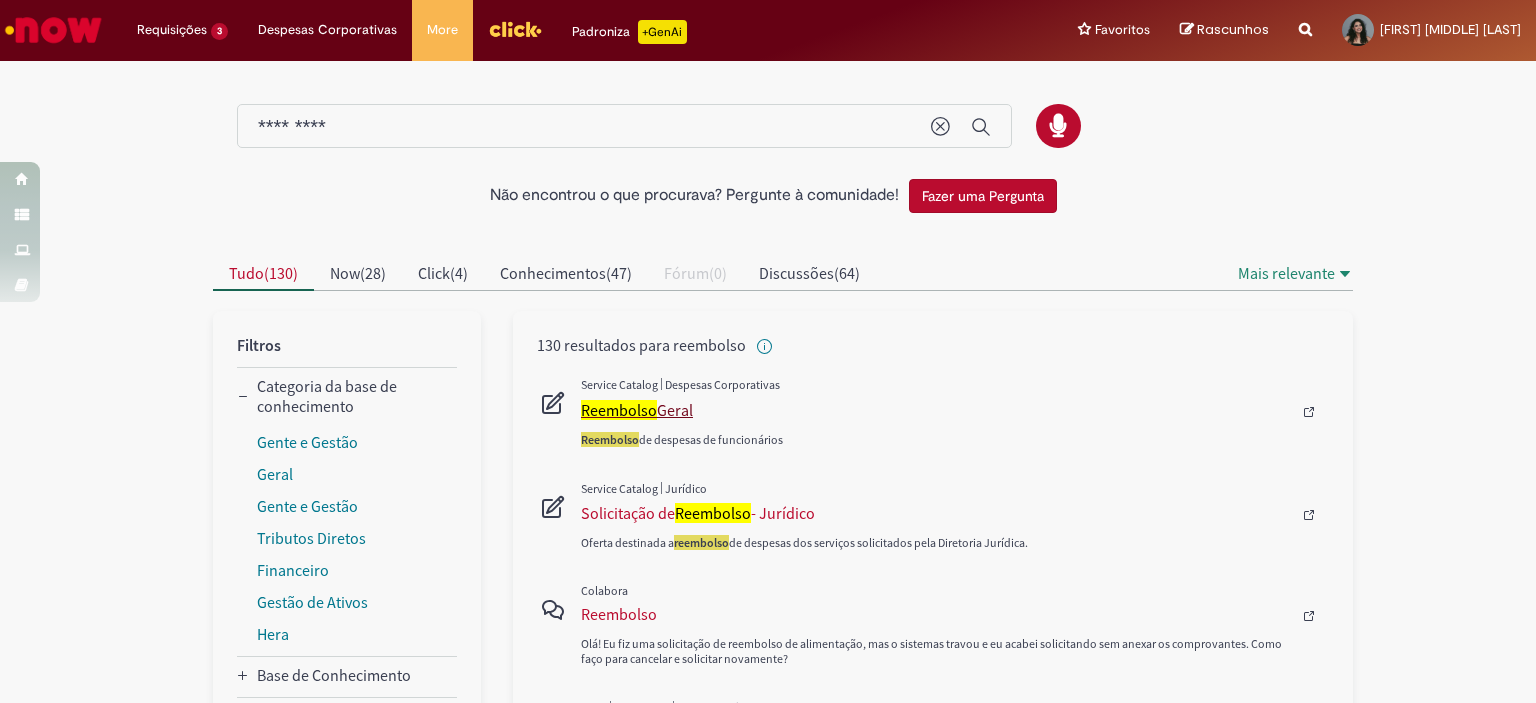 click on "Reembolso  Geral" at bounding box center [936, 410] 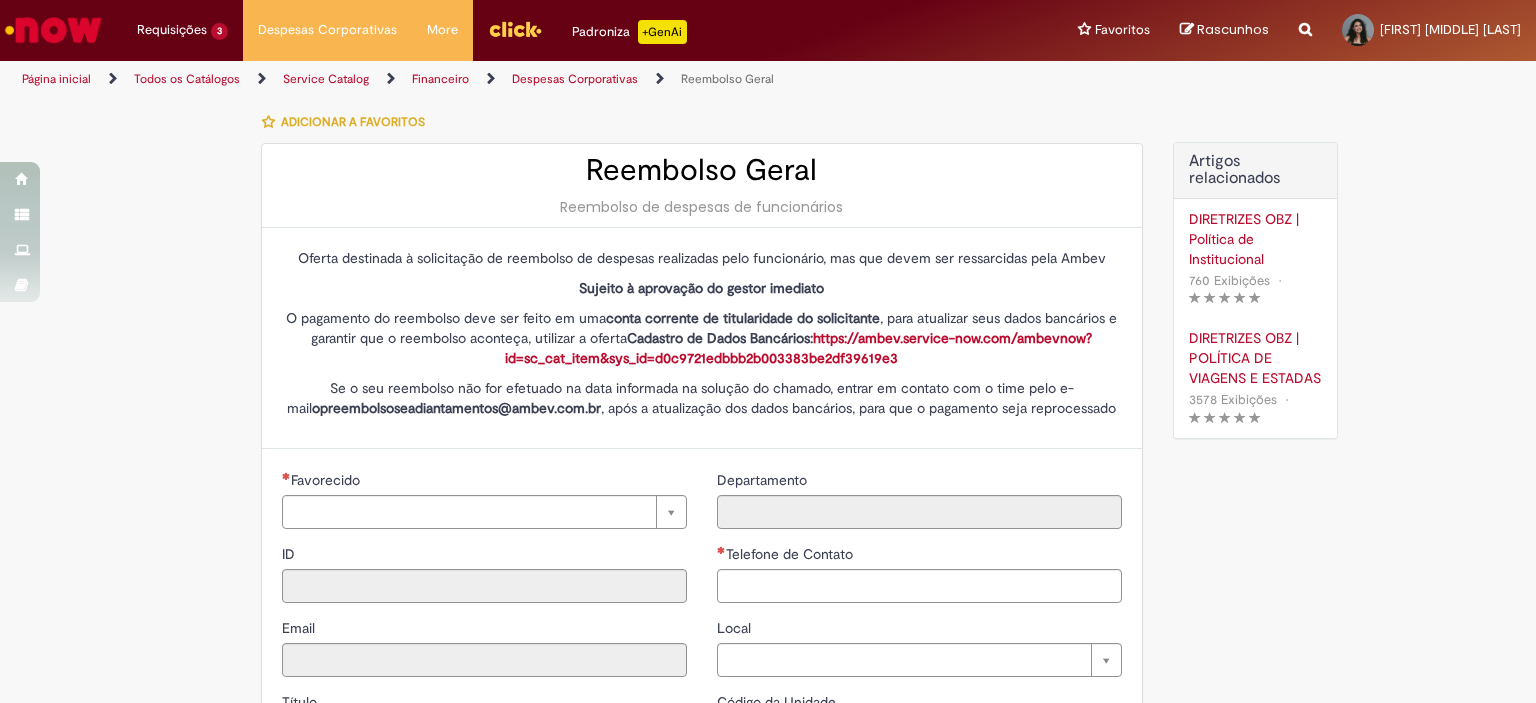 type on "********" 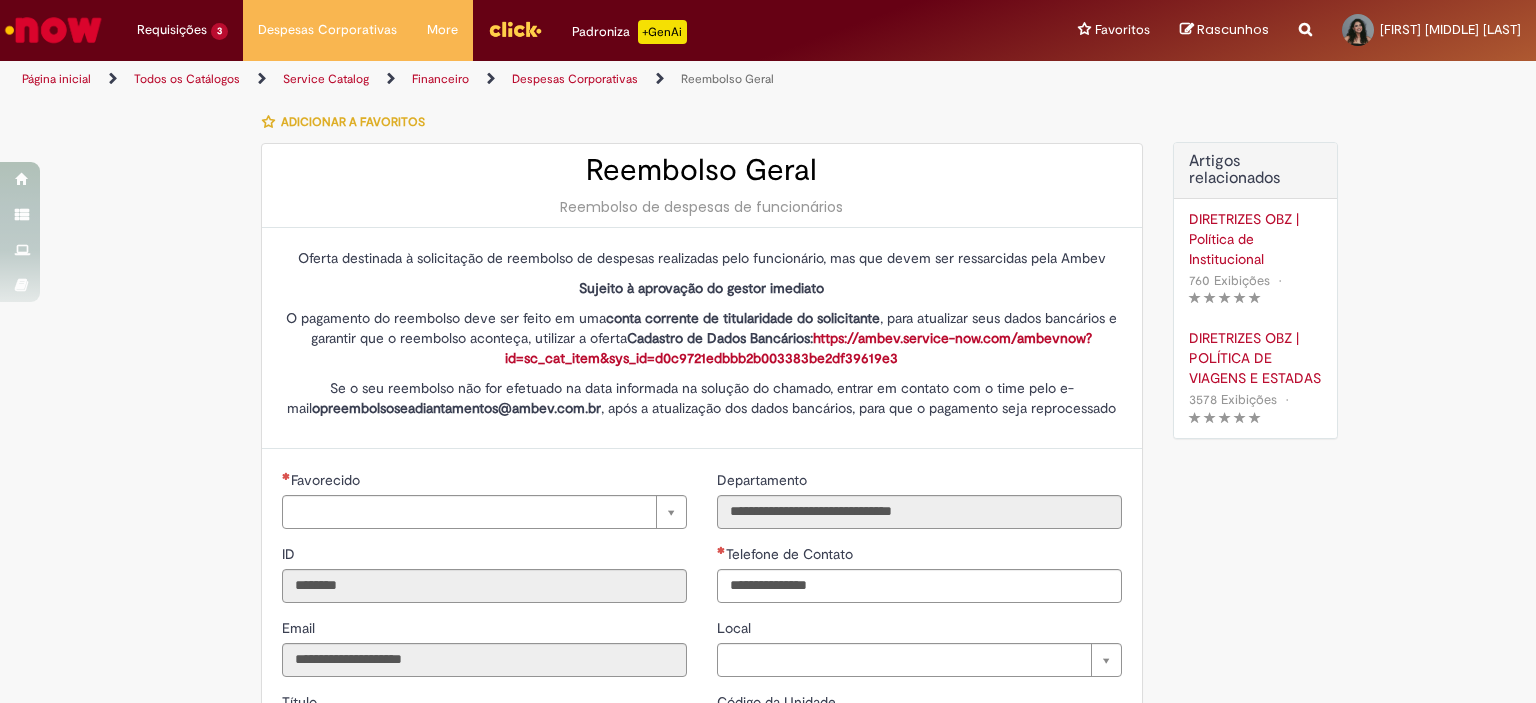 type on "**********" 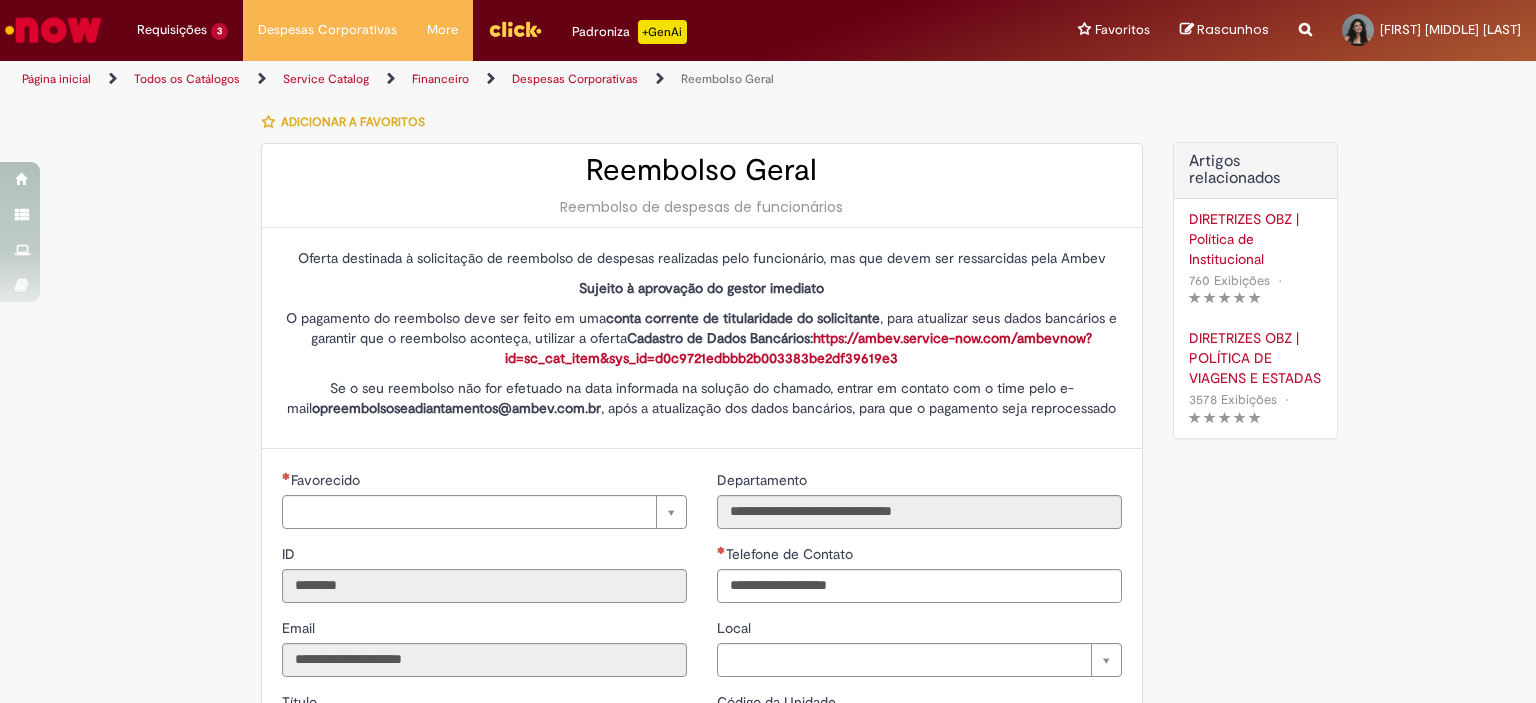 type on "**********" 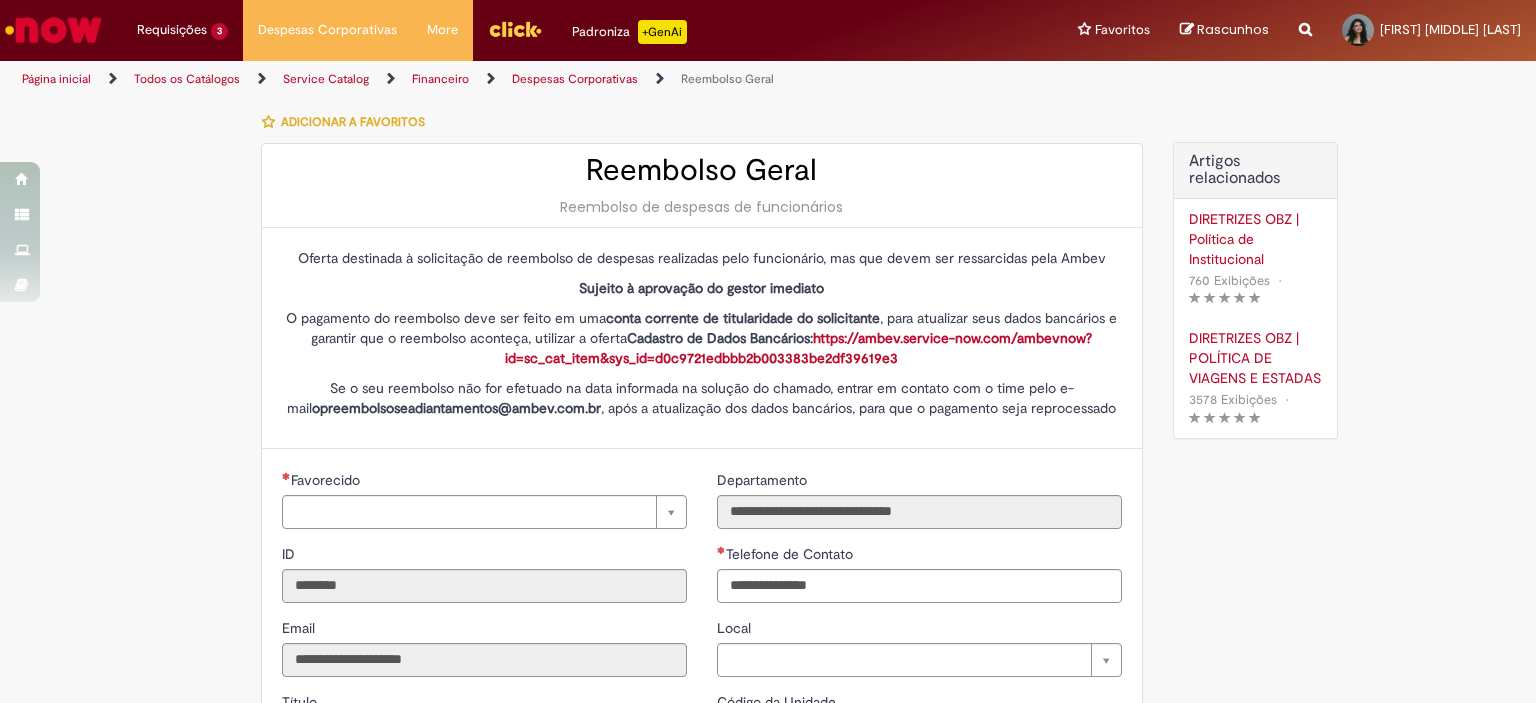 type on "**********" 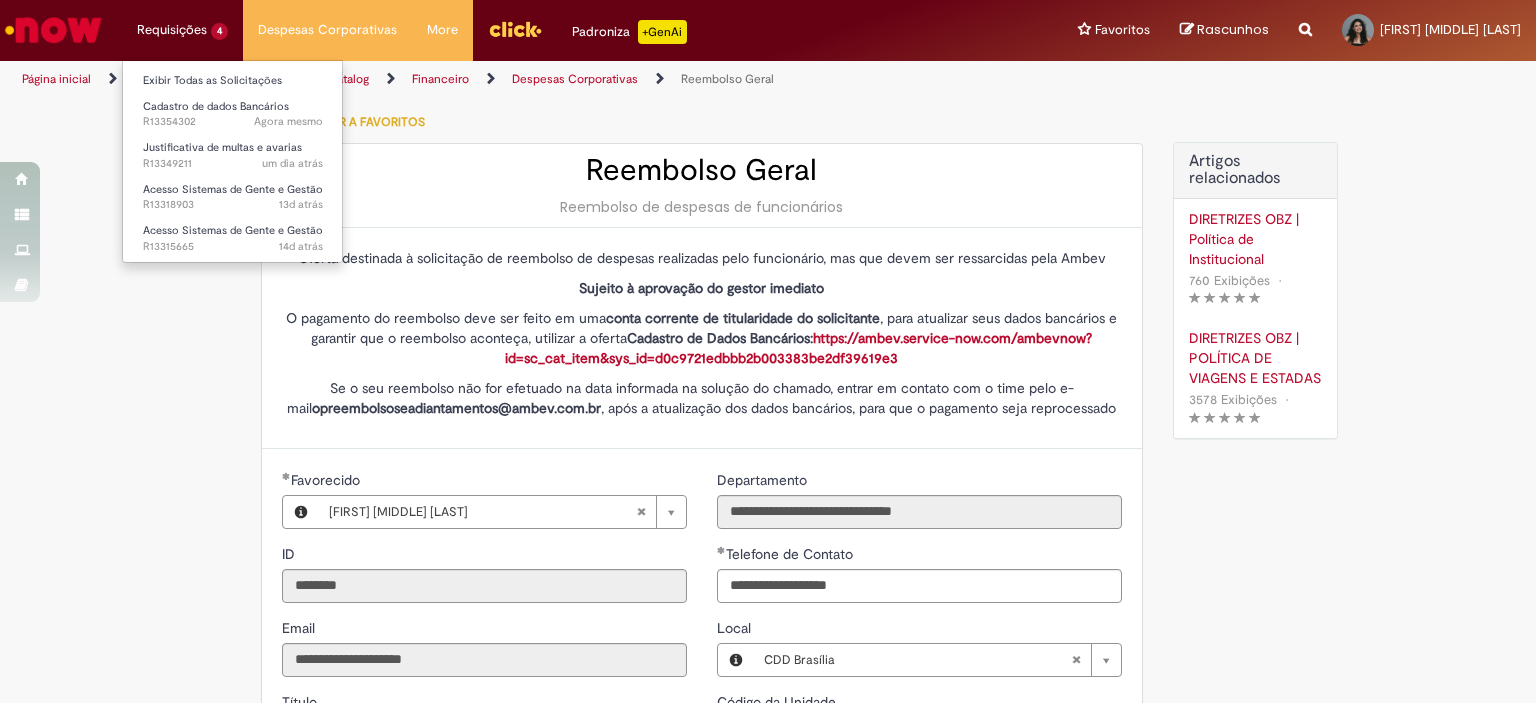 click on "Requisições   4
Exibir Todas as Solicitações
Cadastro de dados Bancários
Agora mesmo Agora mesmo  R13354302
Justificativa de multas e avarias
um dia atrás um dia atrás  R13349211
Acesso Sistemas de Gente e Gestão
13d atrás 13 dias atrás  R13318903
Acesso Sistemas de Gente e Gestão
14d atrás 14 dias atrás  R13315665" at bounding box center [182, 30] 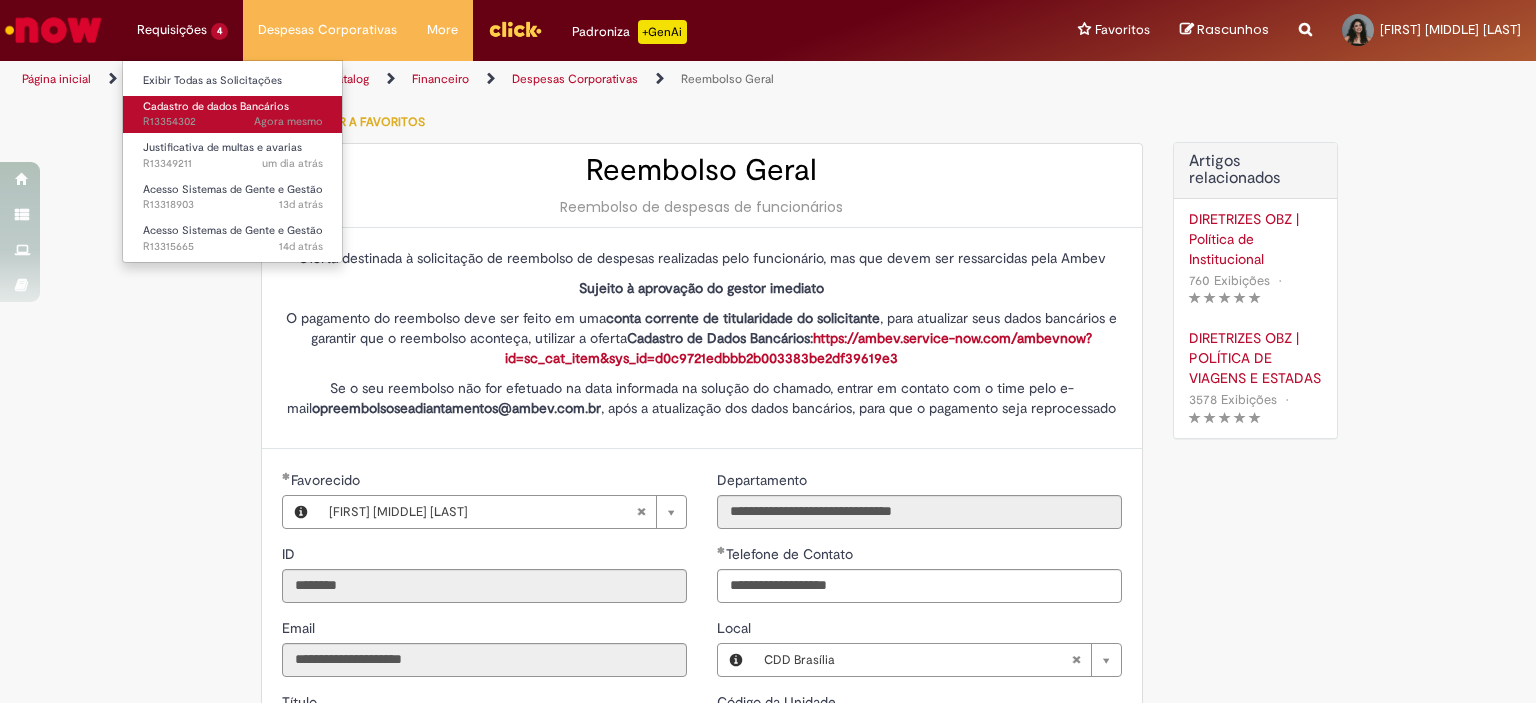click on "Agora mesmo Agora mesmo  R13354302" at bounding box center [233, 122] 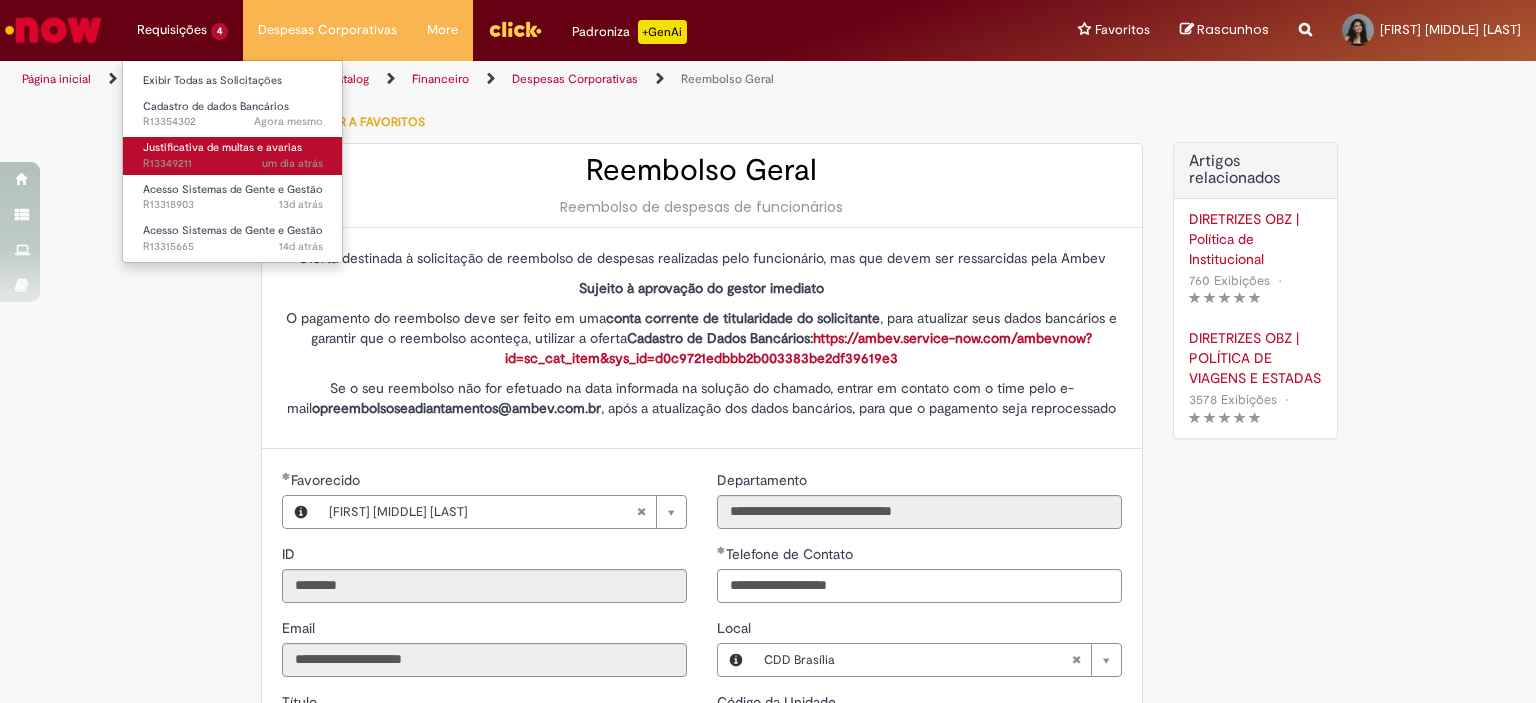 click on "Justificativa de multas e avarias" at bounding box center (222, 147) 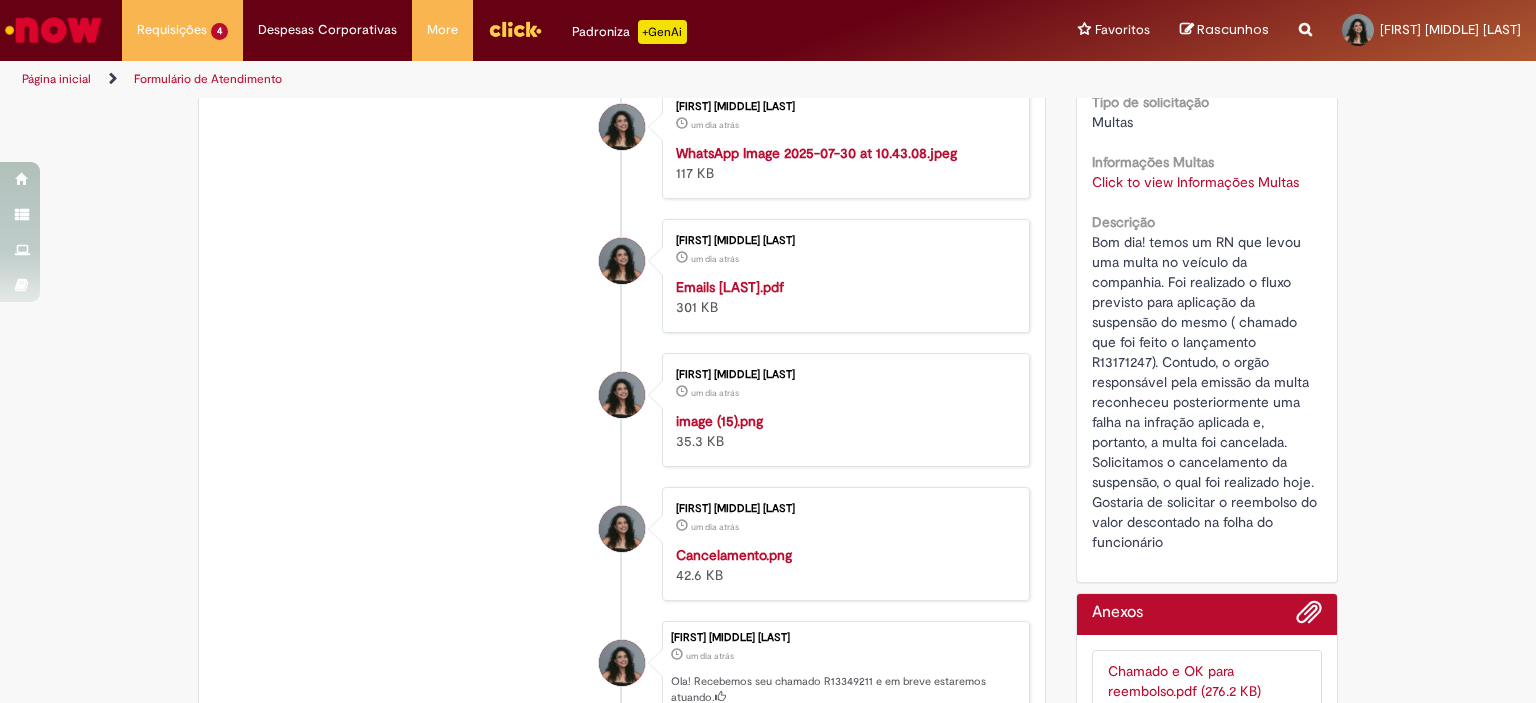scroll, scrollTop: 0, scrollLeft: 0, axis: both 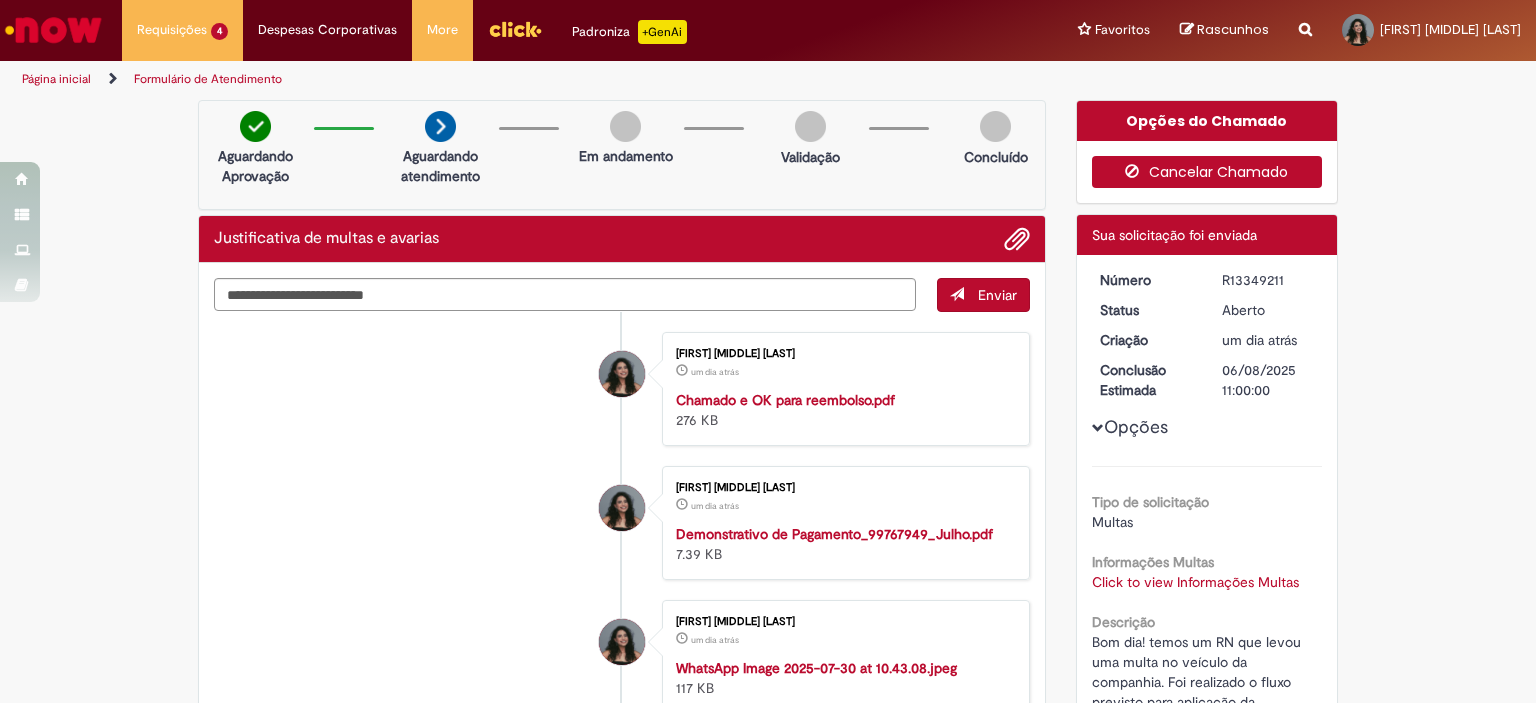 click on "Cancelar Chamado" at bounding box center [1207, 172] 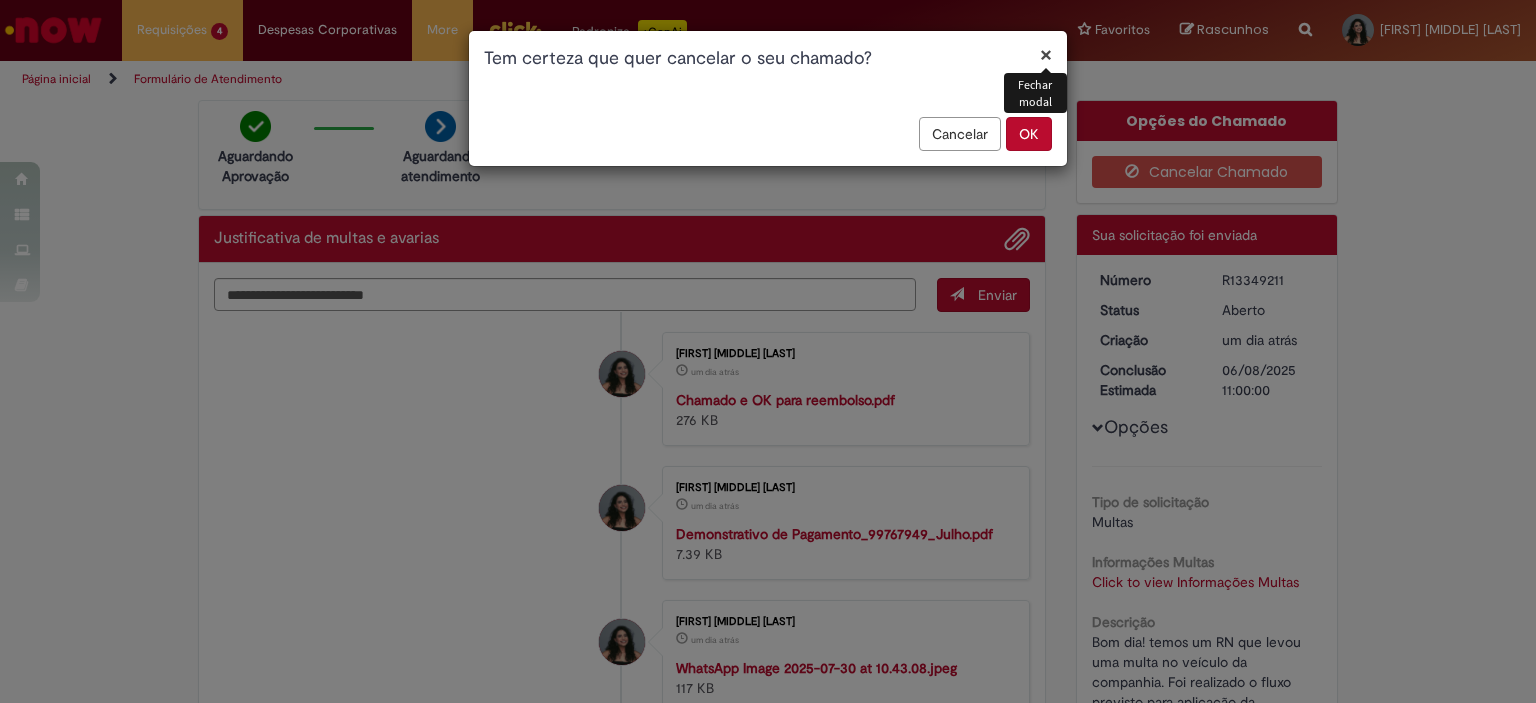 click on "OK" at bounding box center [1029, 134] 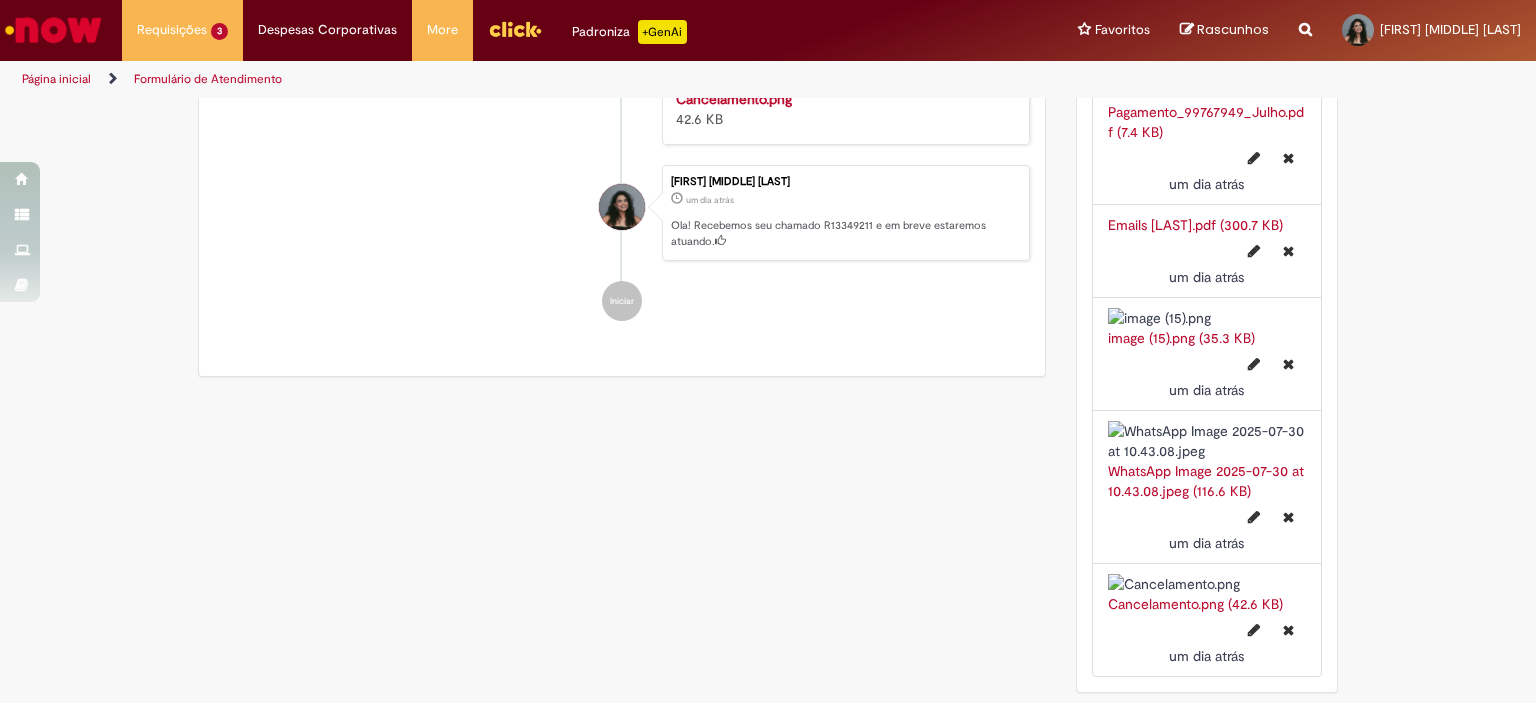 scroll, scrollTop: 1100, scrollLeft: 0, axis: vertical 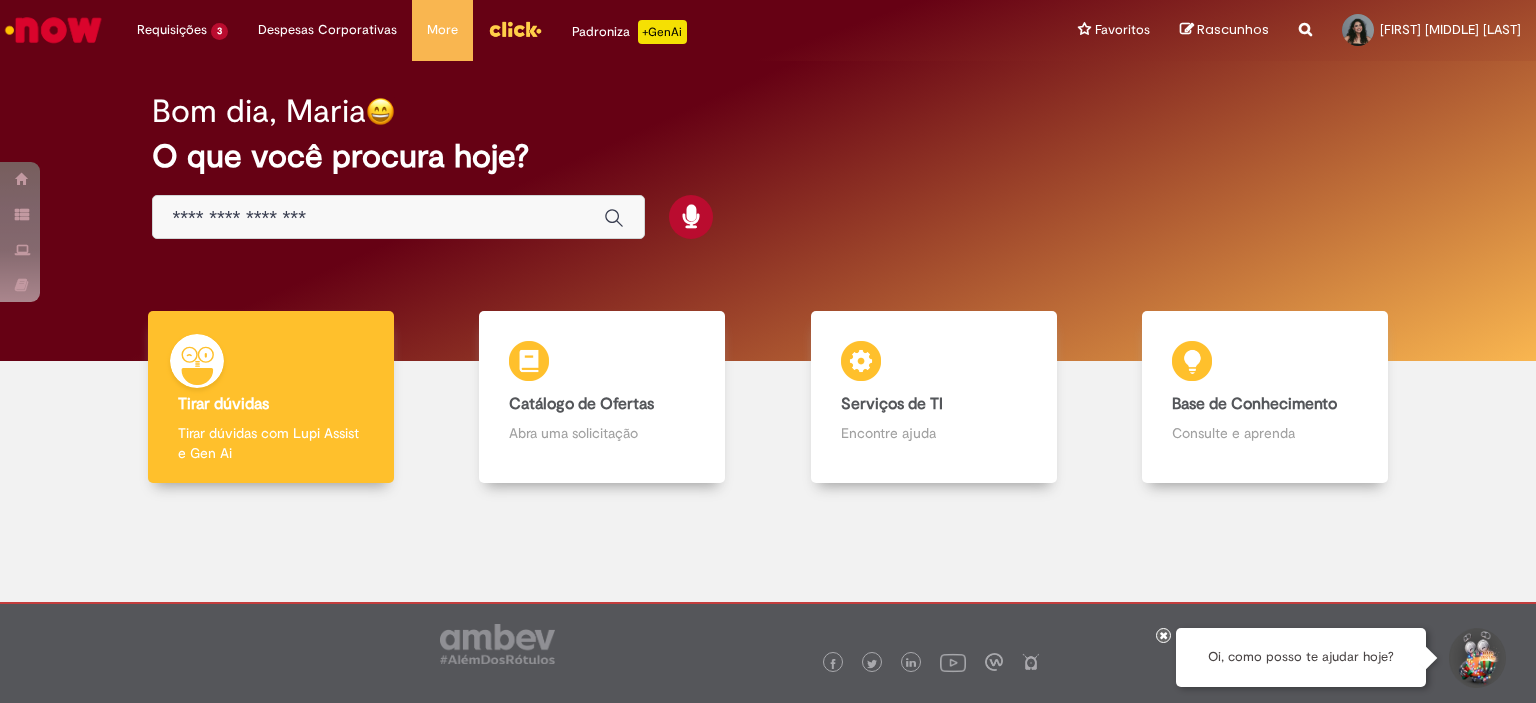 click at bounding box center (398, 217) 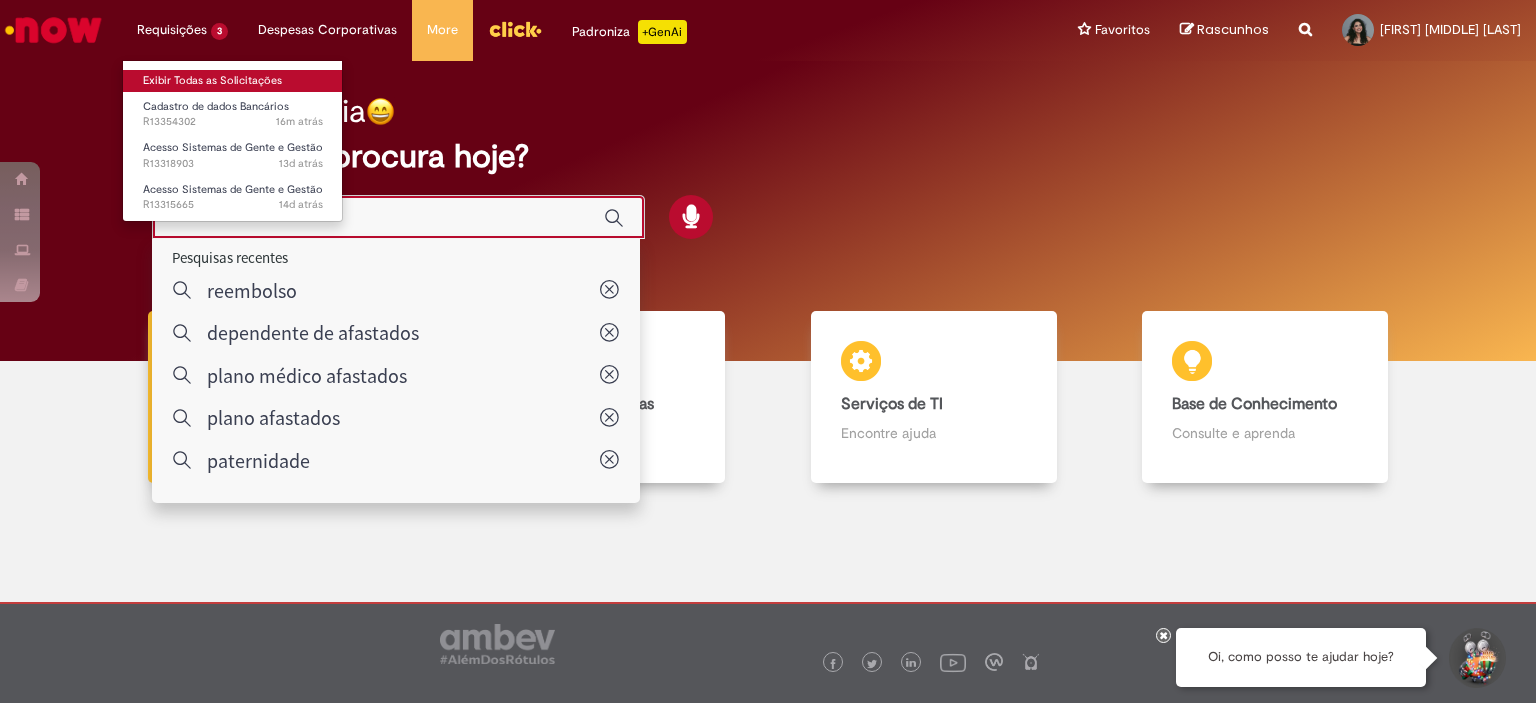 click on "Exibir Todas as Solicitações" at bounding box center [233, 81] 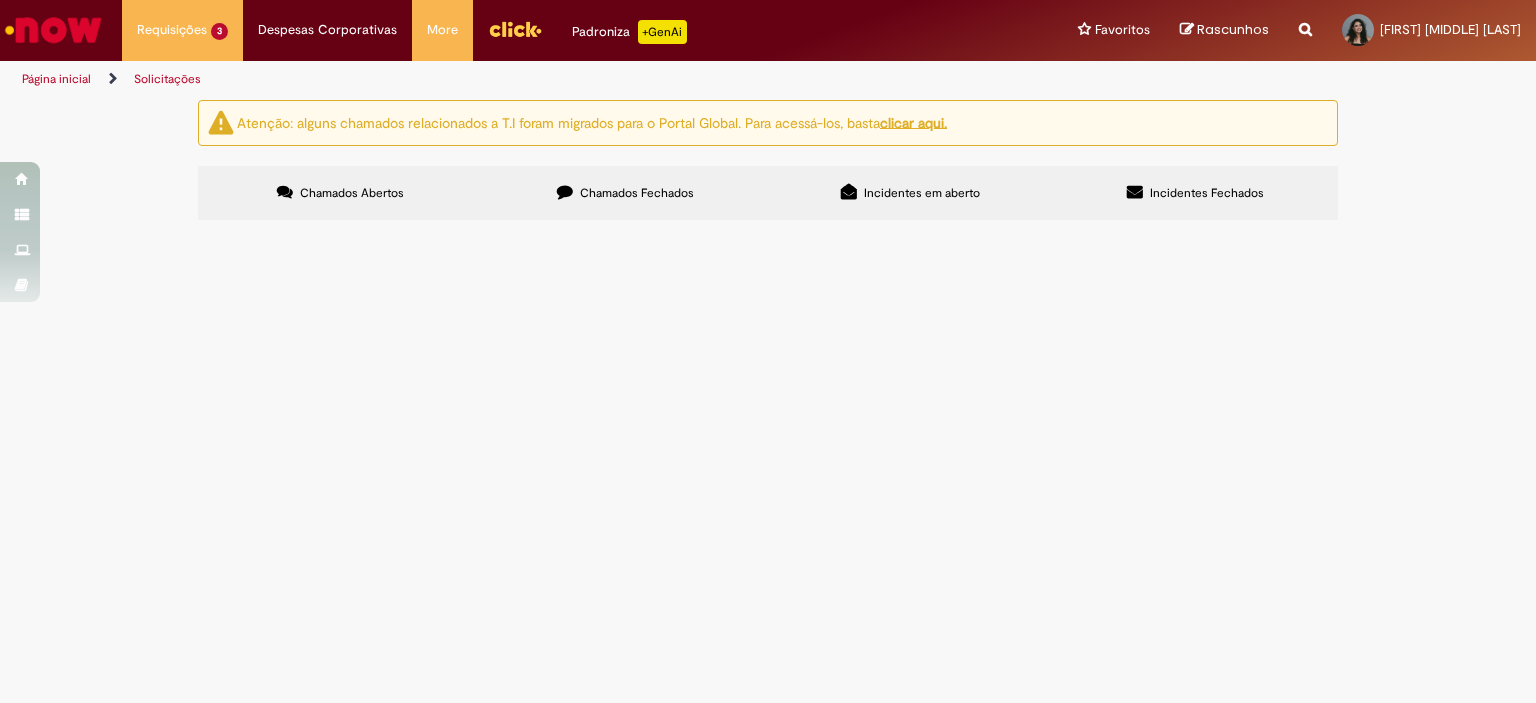 click at bounding box center (0, 0) 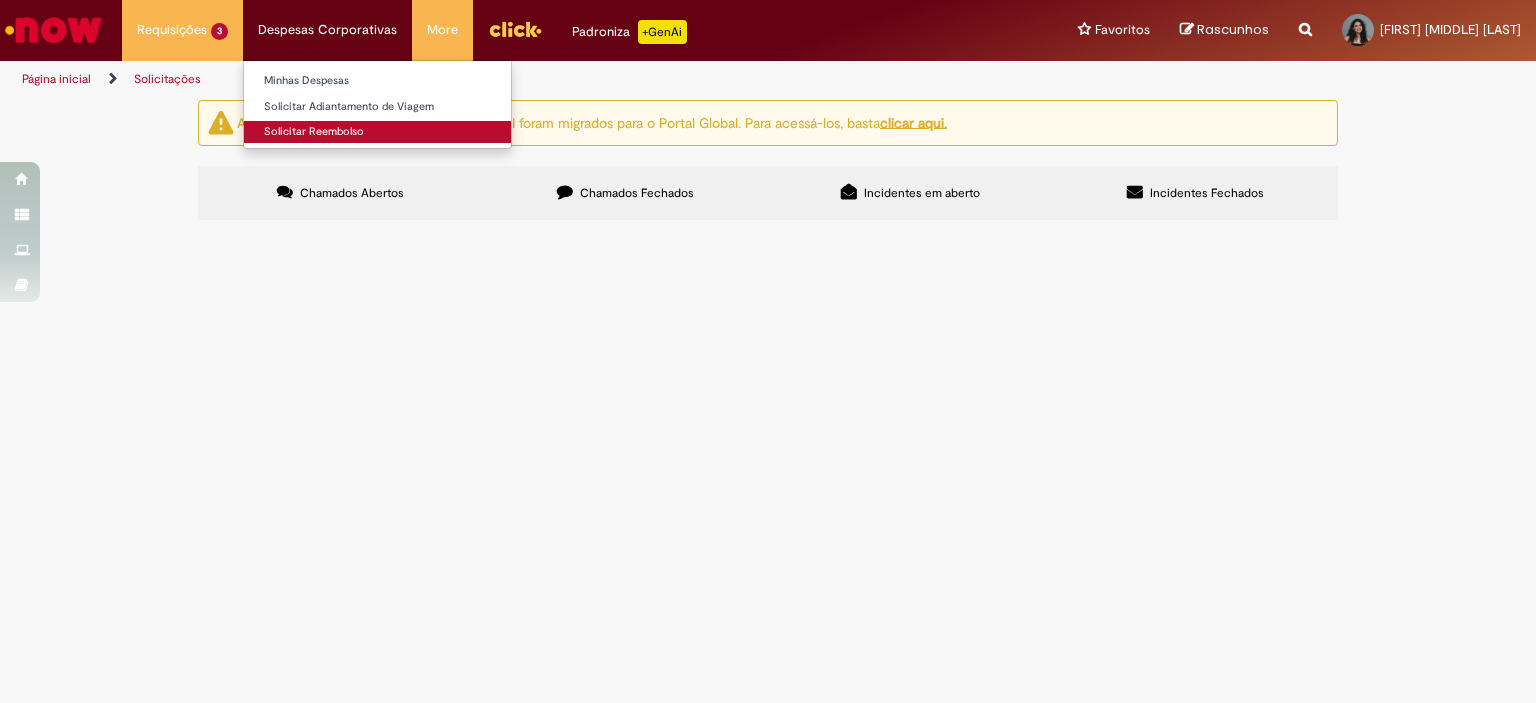click on "Solicitar Reembolso" at bounding box center (377, 132) 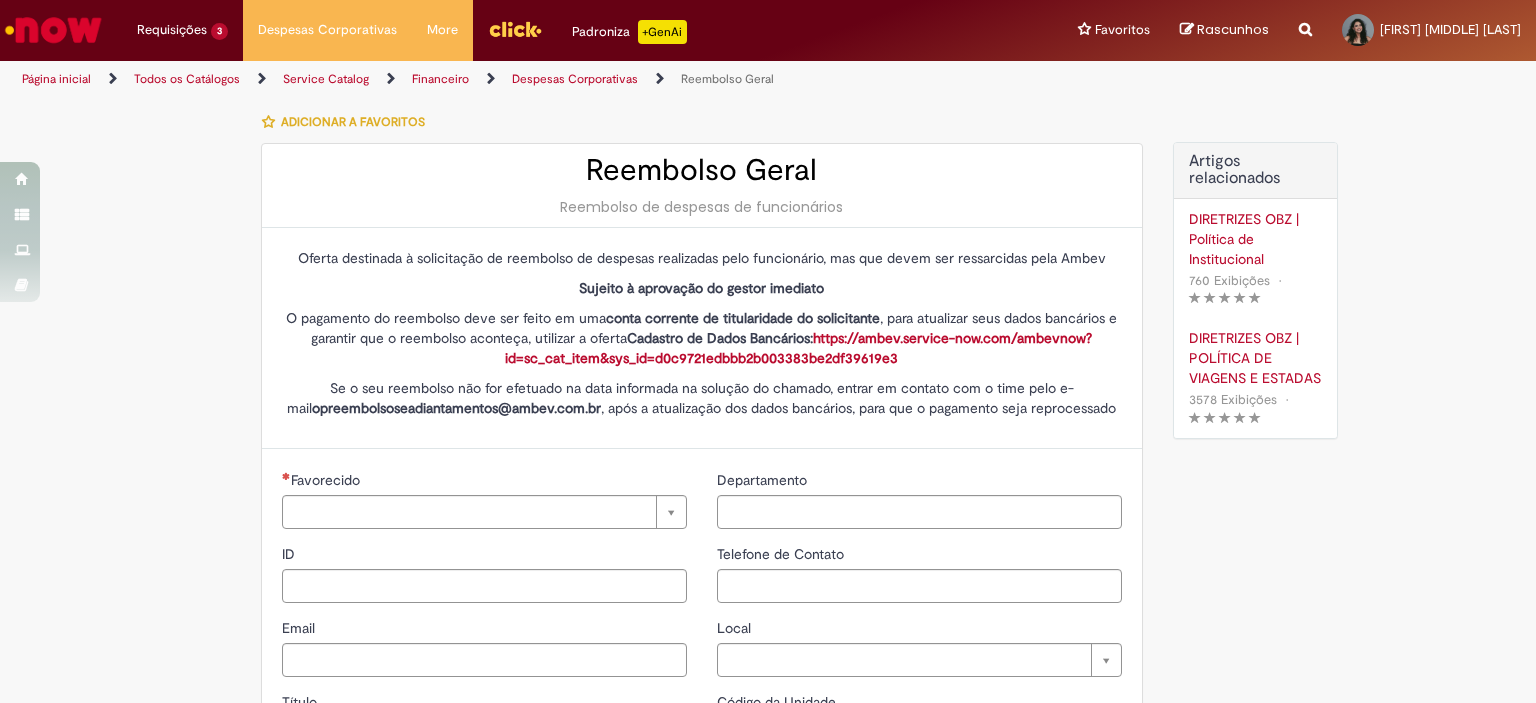 type on "********" 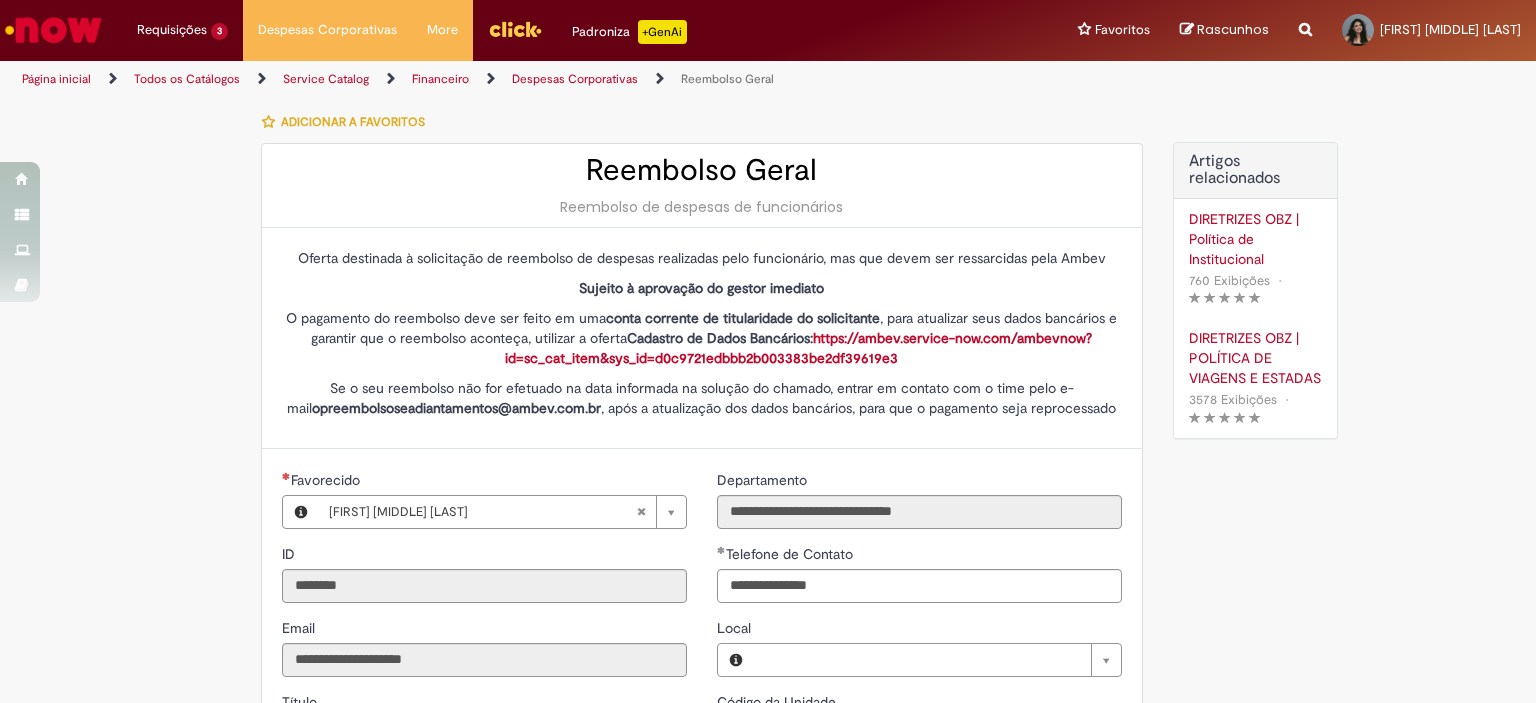 type on "**********" 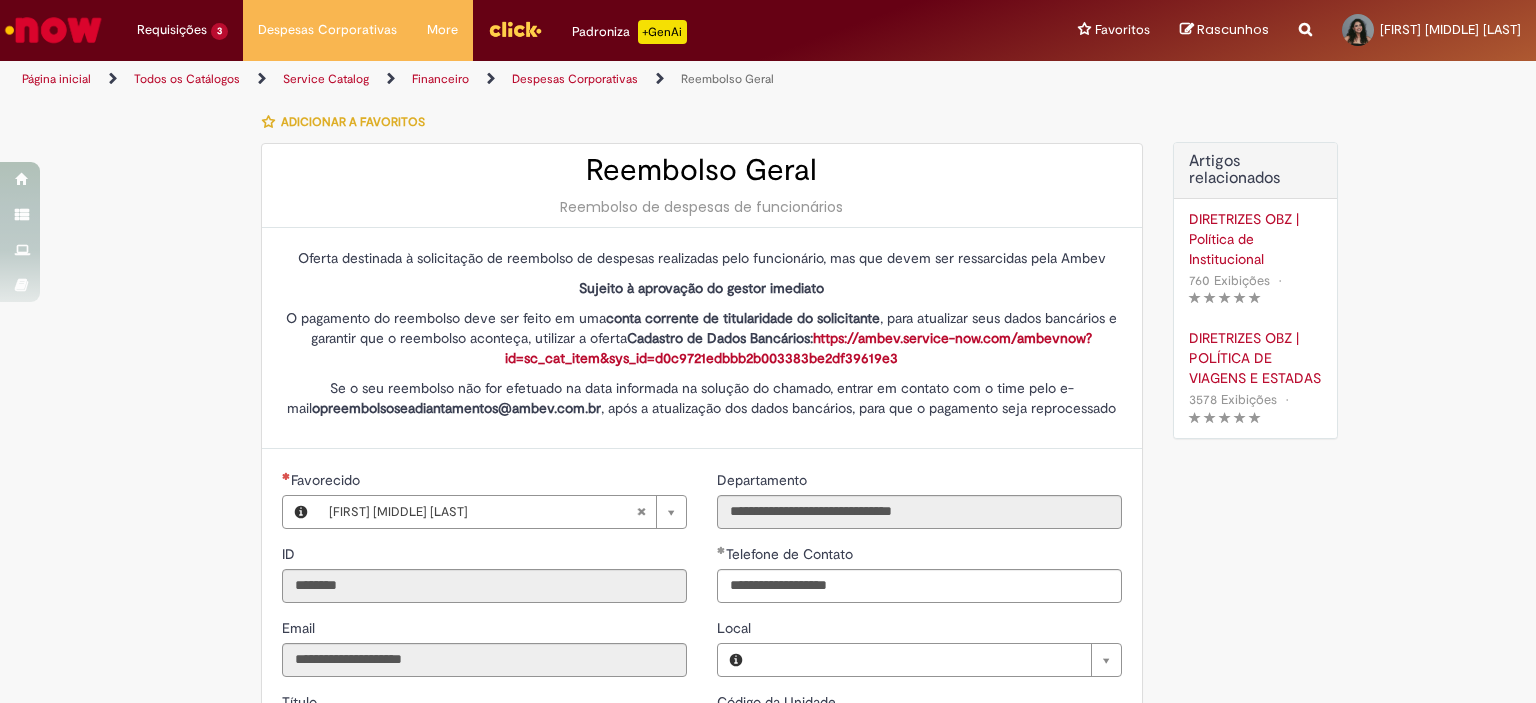 type on "**********" 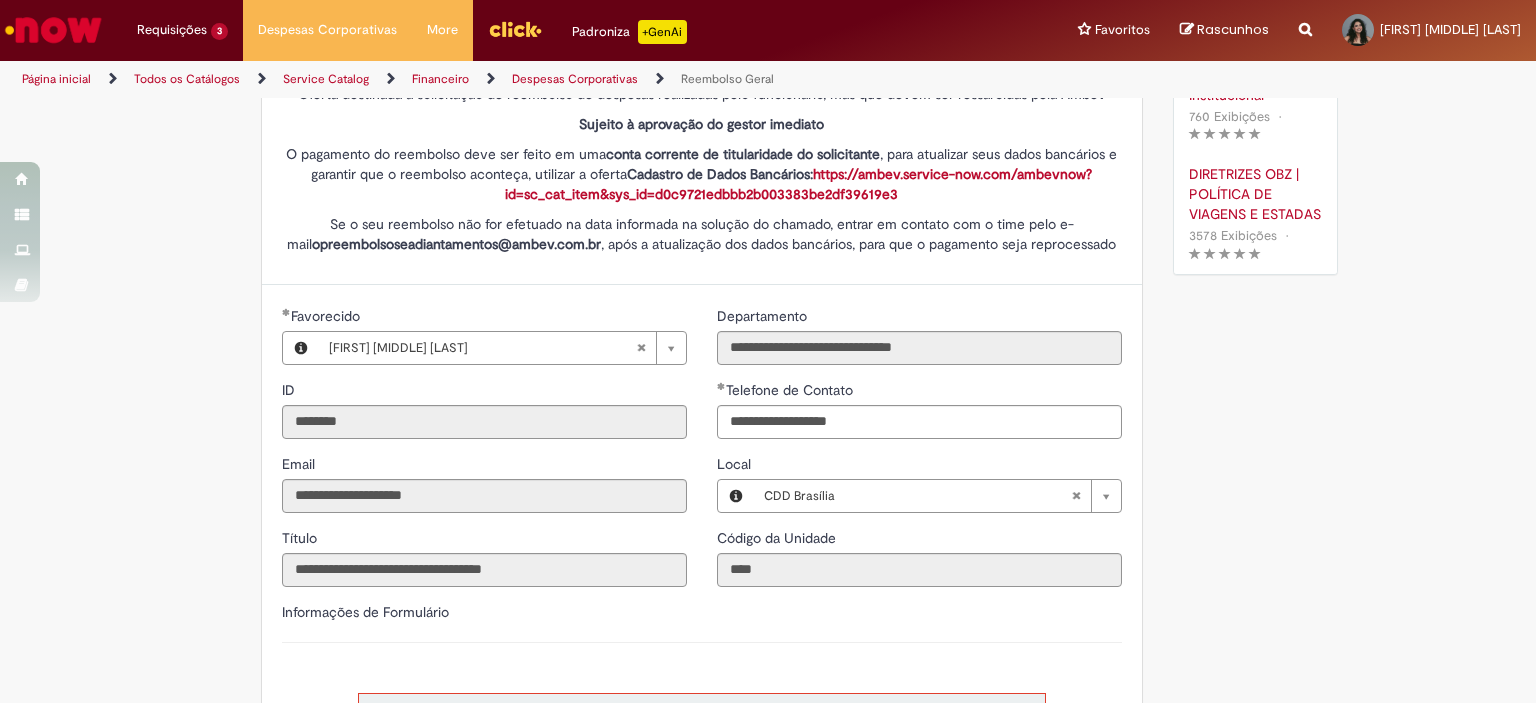 scroll, scrollTop: 0, scrollLeft: 0, axis: both 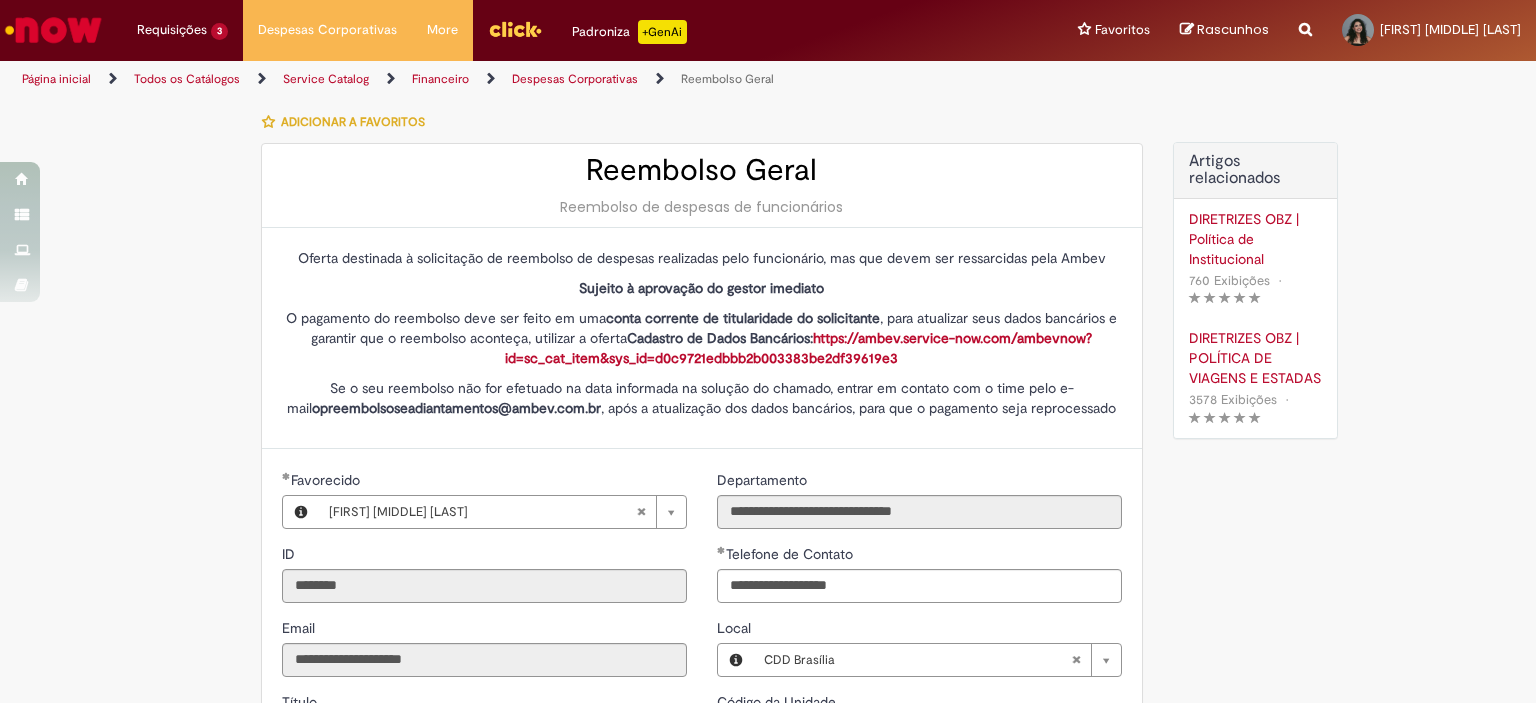 click at bounding box center (53, 30) 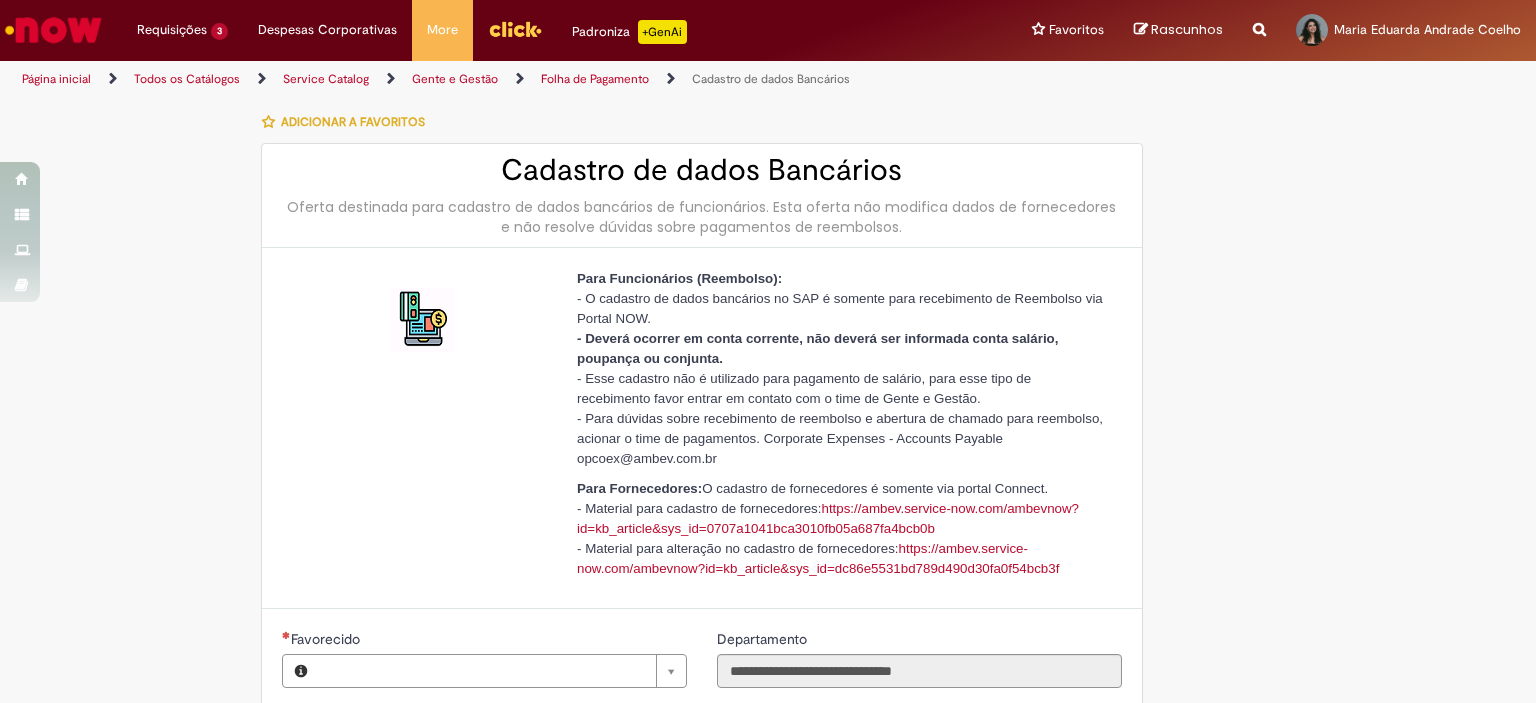 type on "**********" 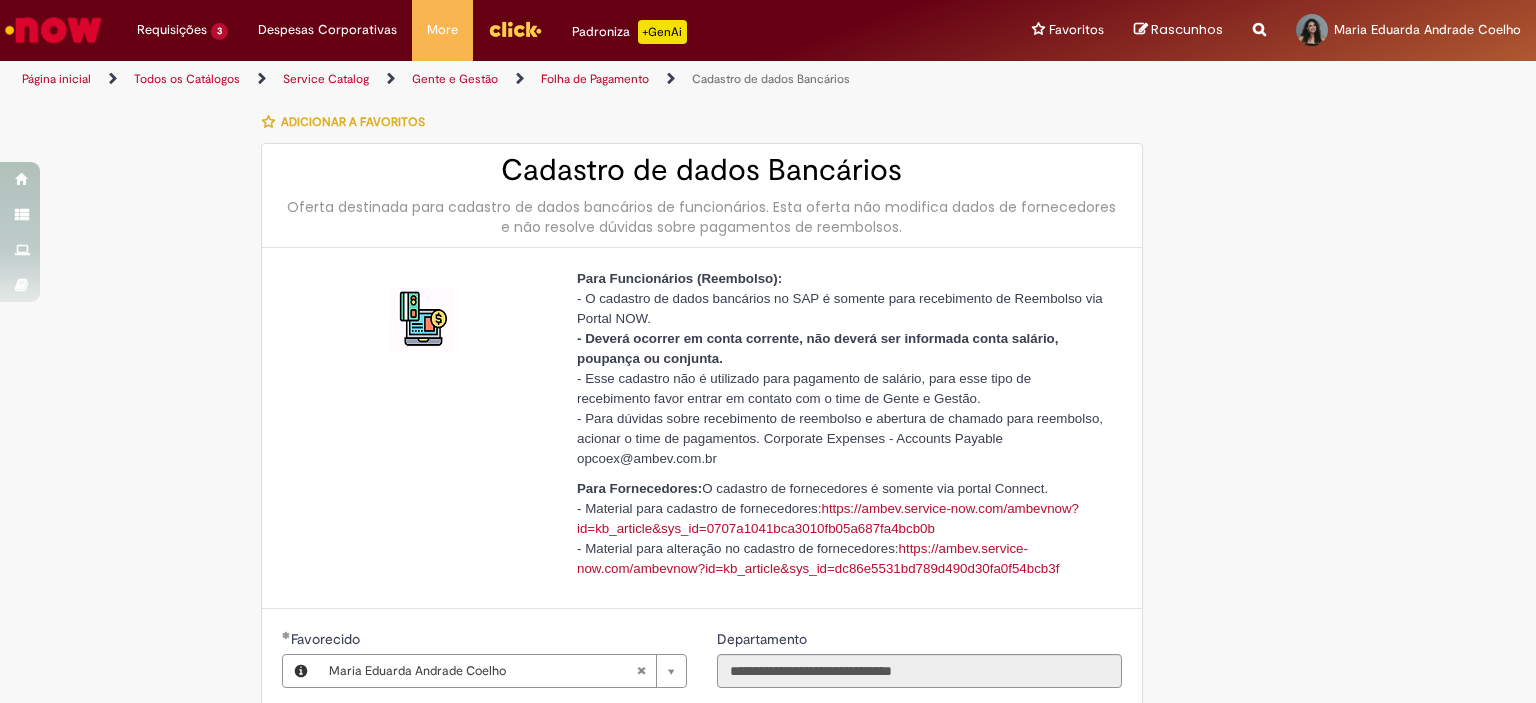 scroll, scrollTop: 0, scrollLeft: 0, axis: both 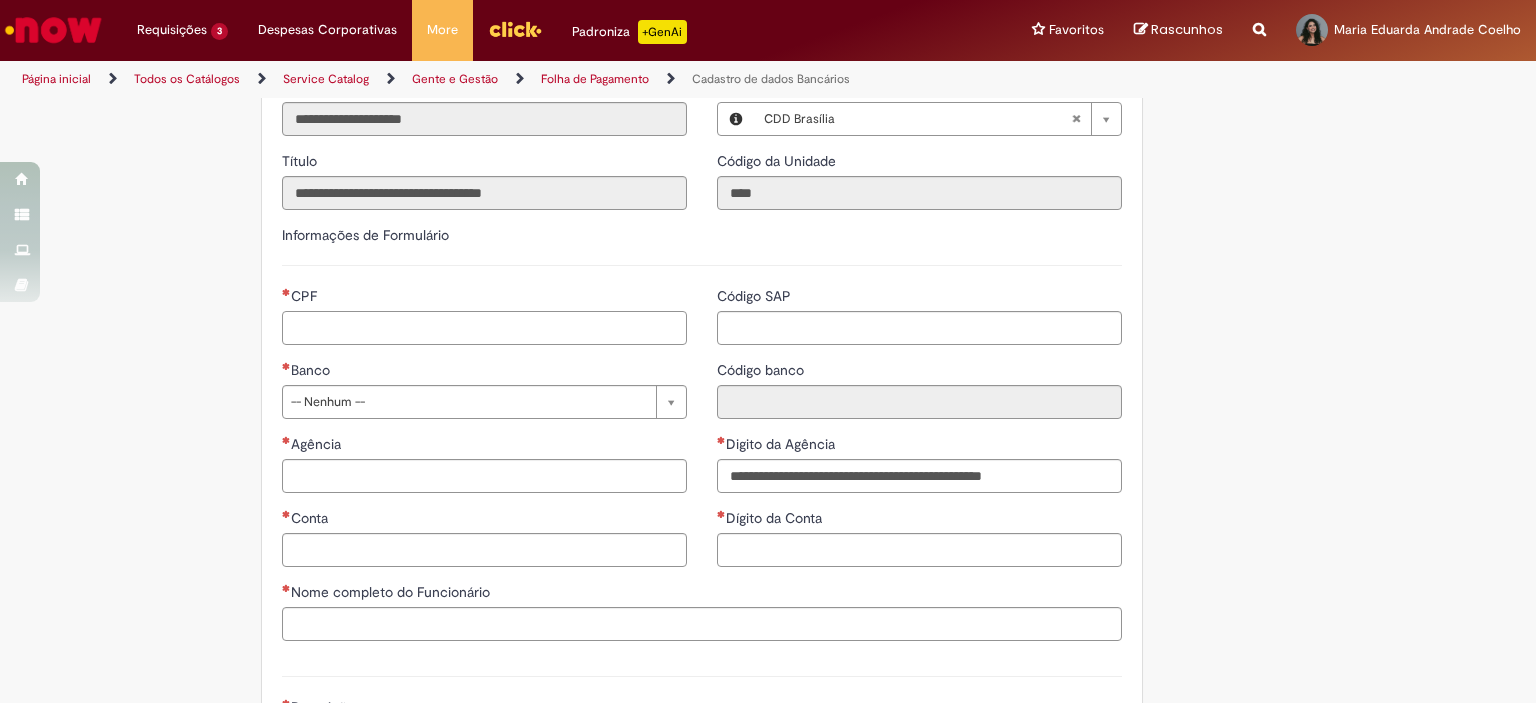 click on "CPF" at bounding box center [484, 328] 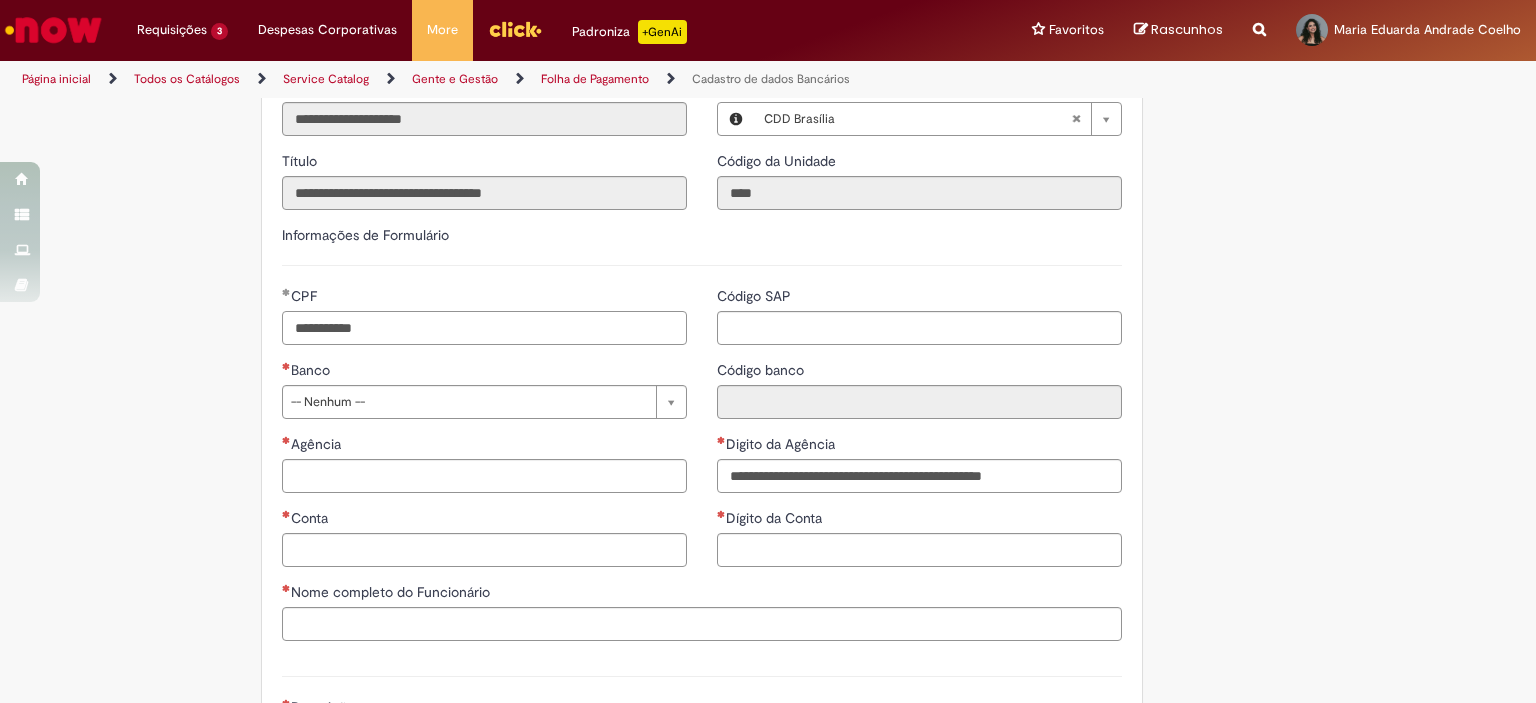 type on "**********" 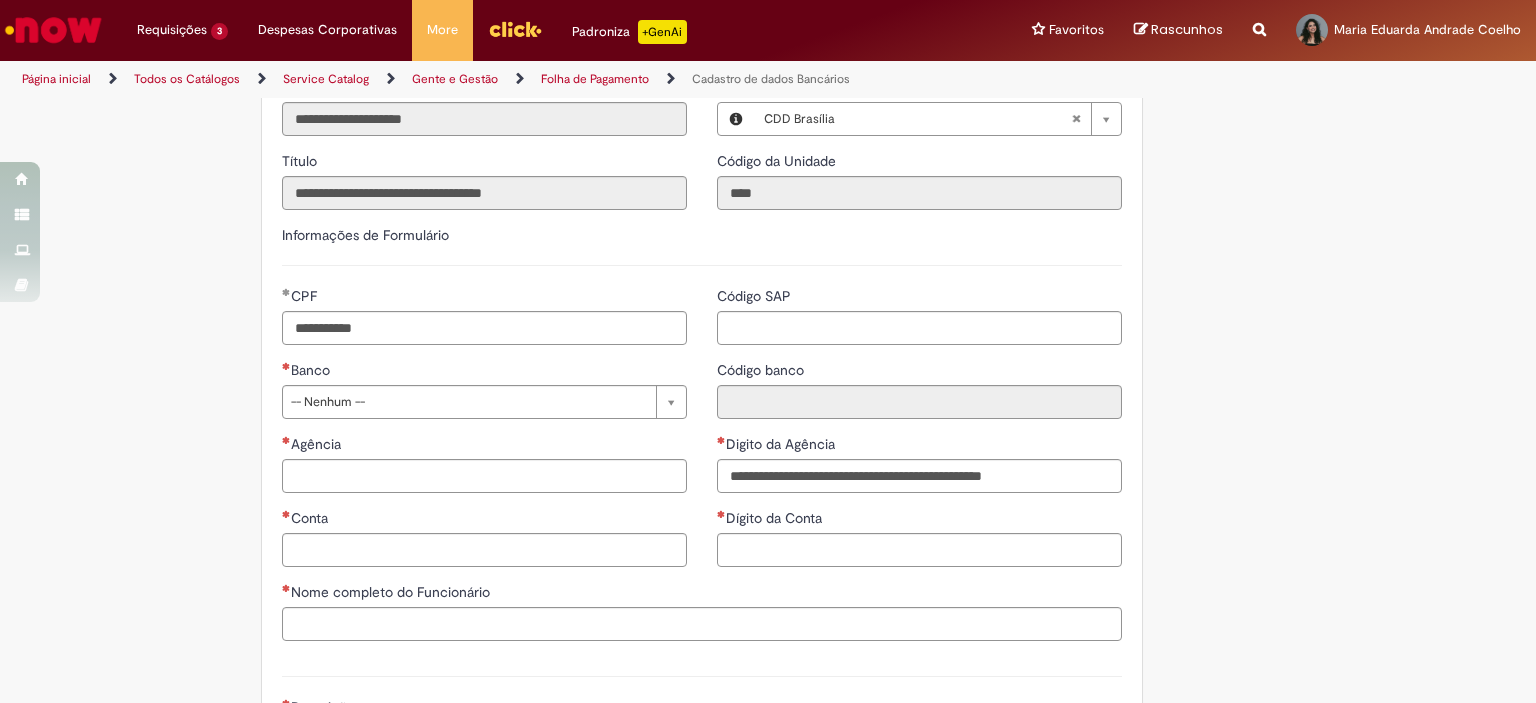 click on "**********" at bounding box center [484, 360] 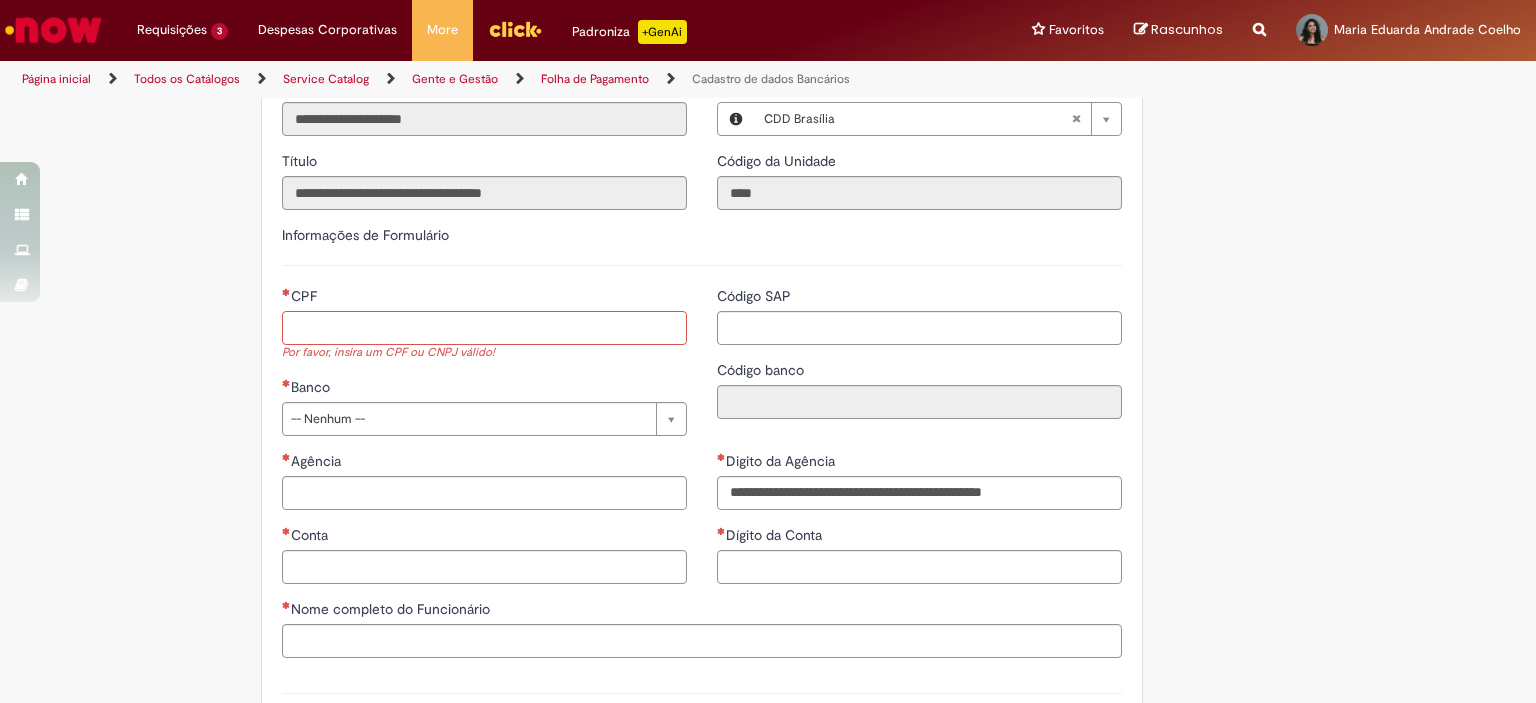 click on "CPF" at bounding box center [484, 328] 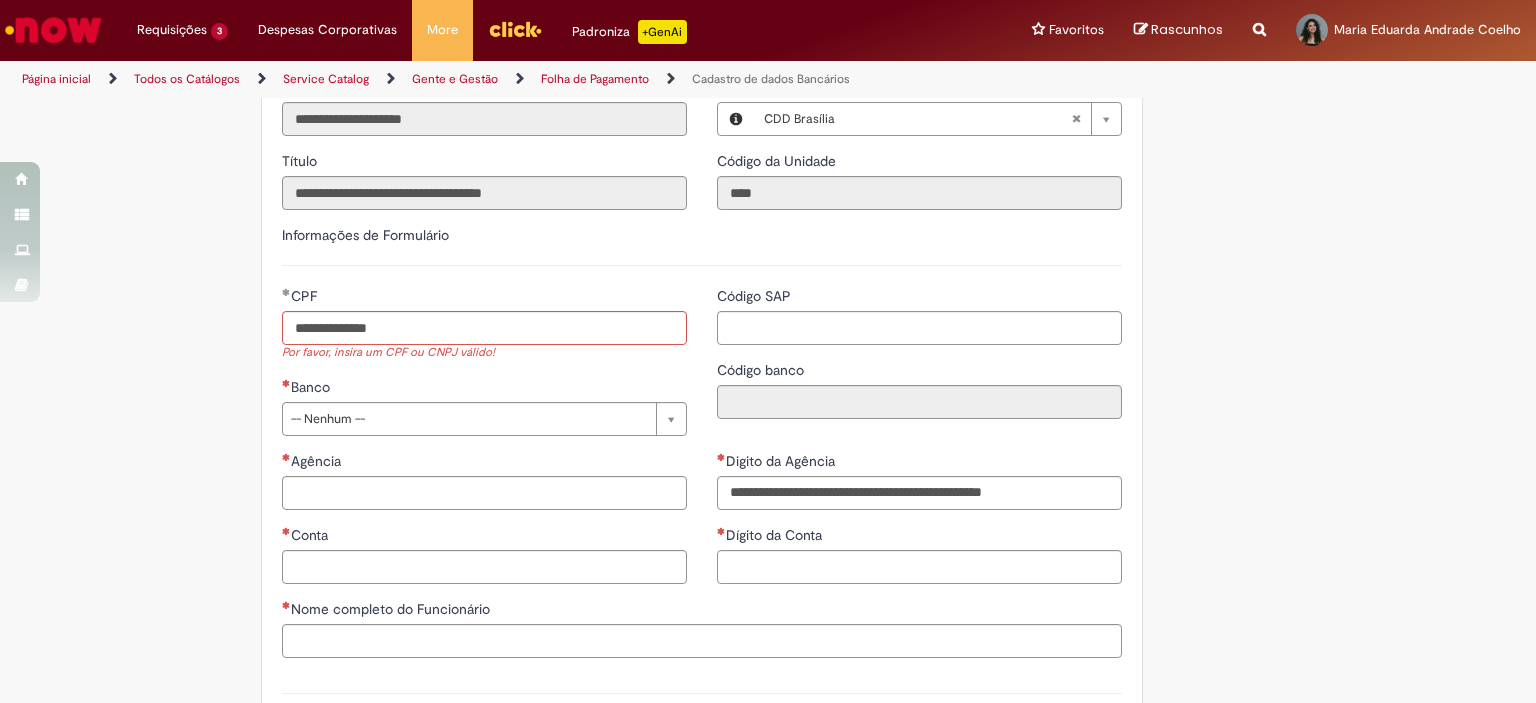 type on "**********" 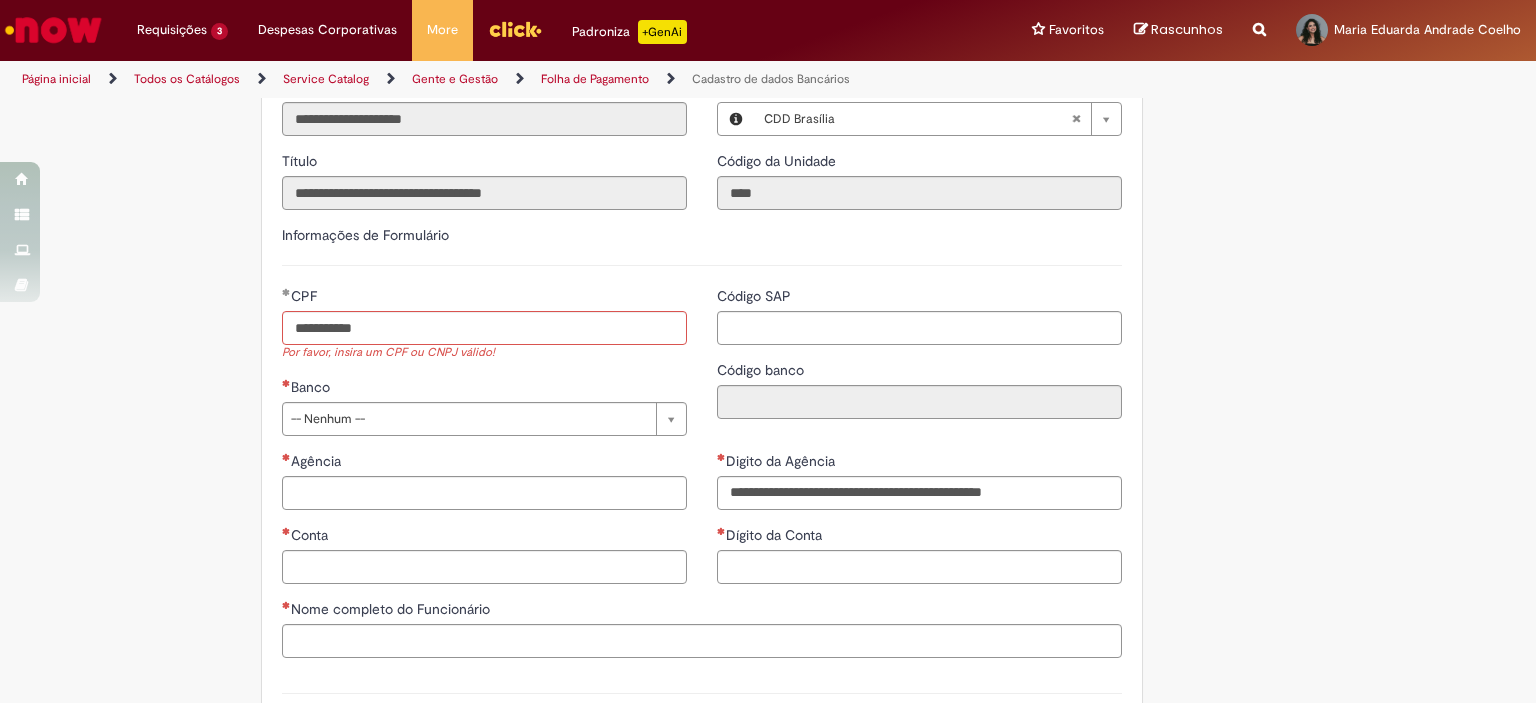 click on "**********" at bounding box center [484, 368] 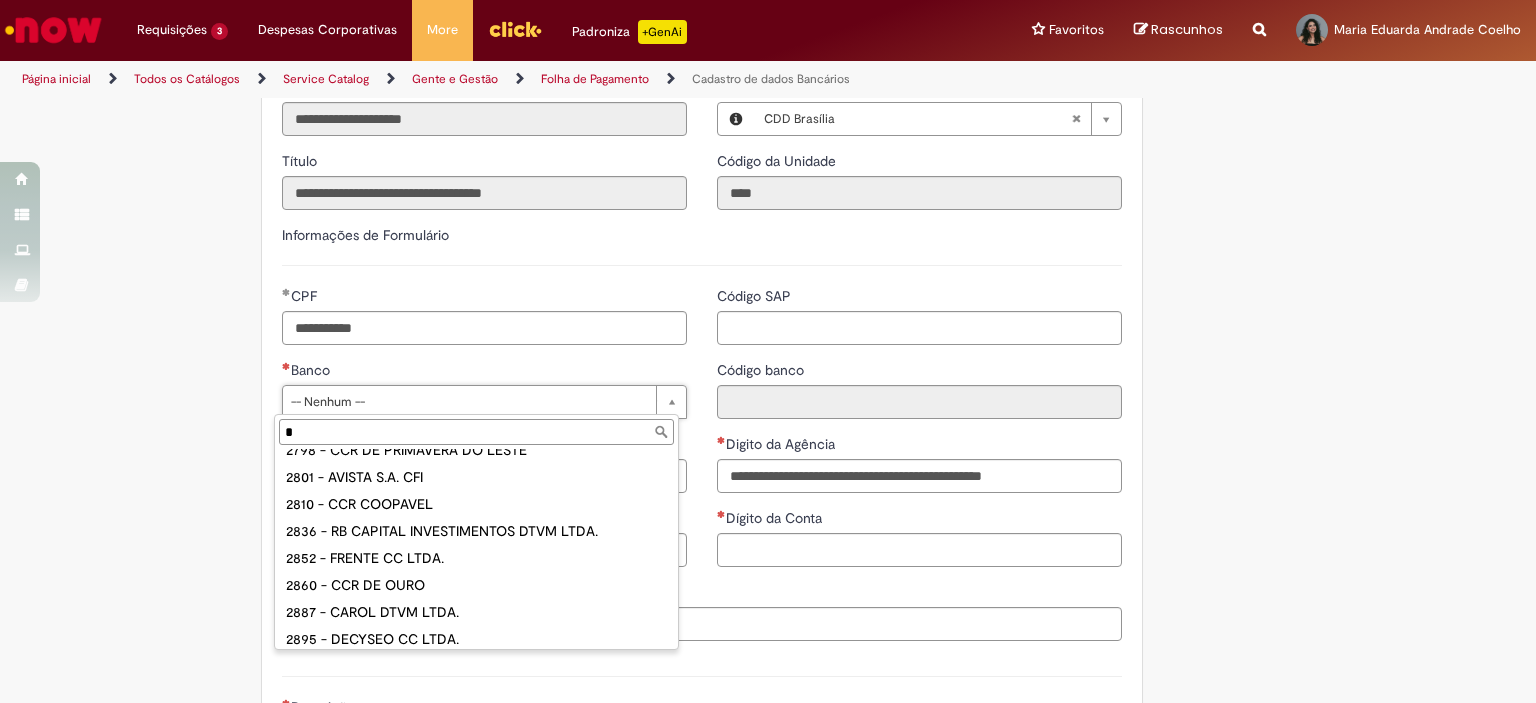 scroll, scrollTop: 0, scrollLeft: 0, axis: both 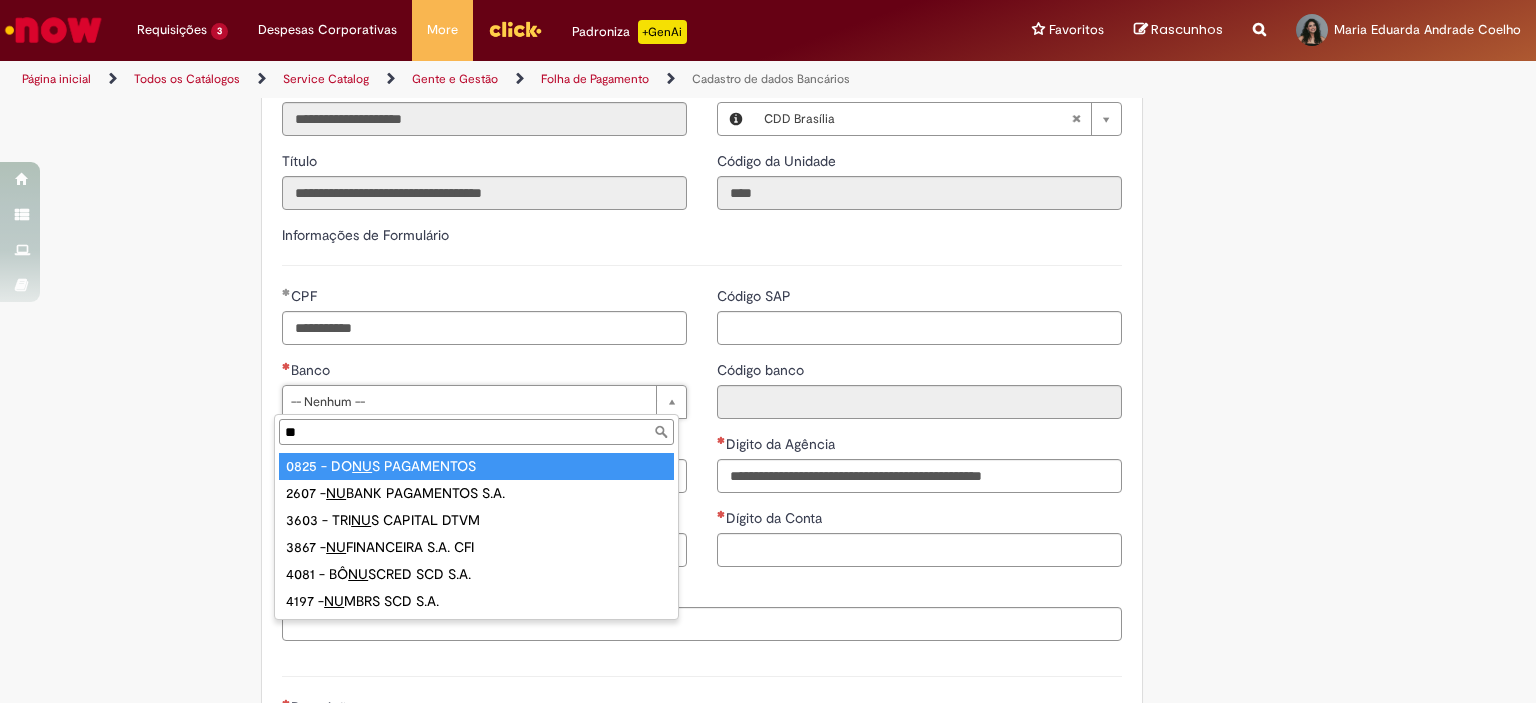 type on "*" 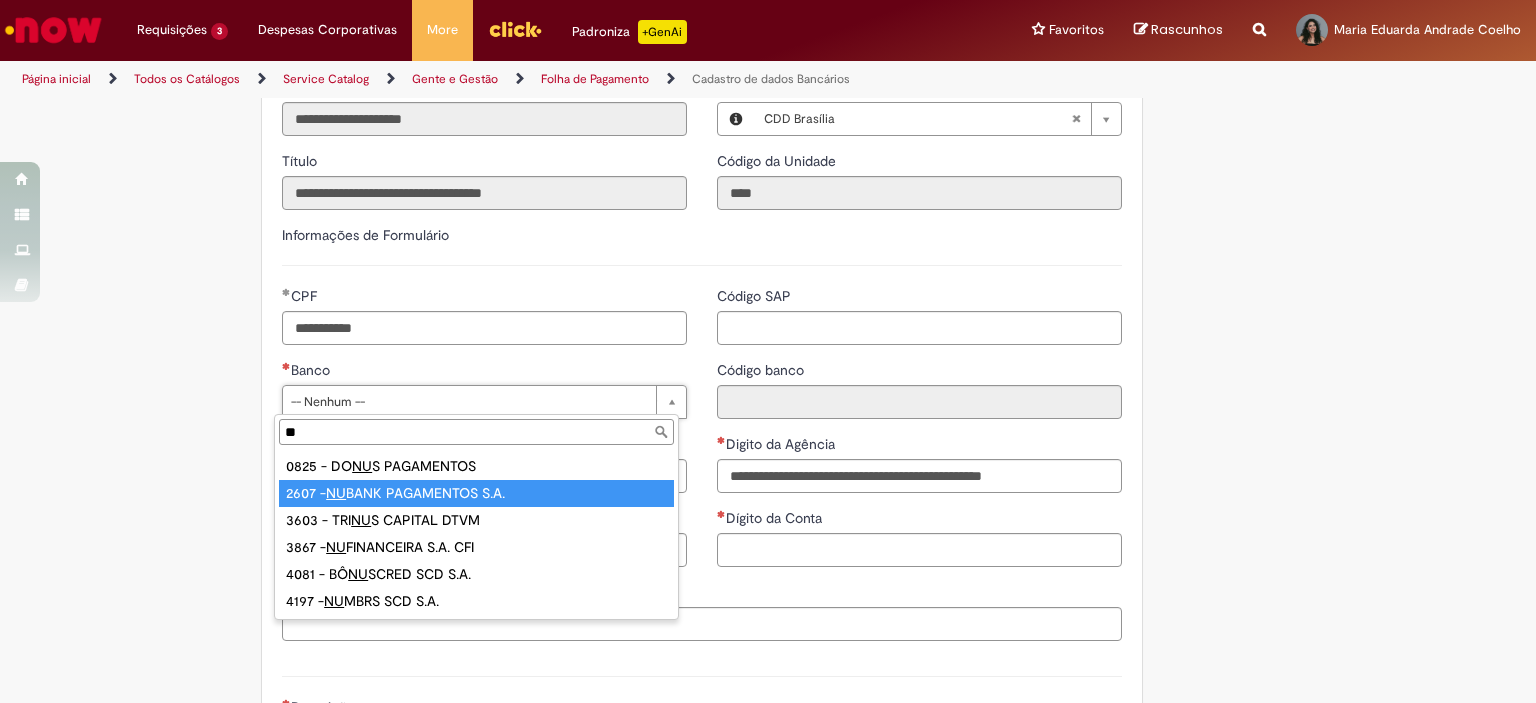 type on "**" 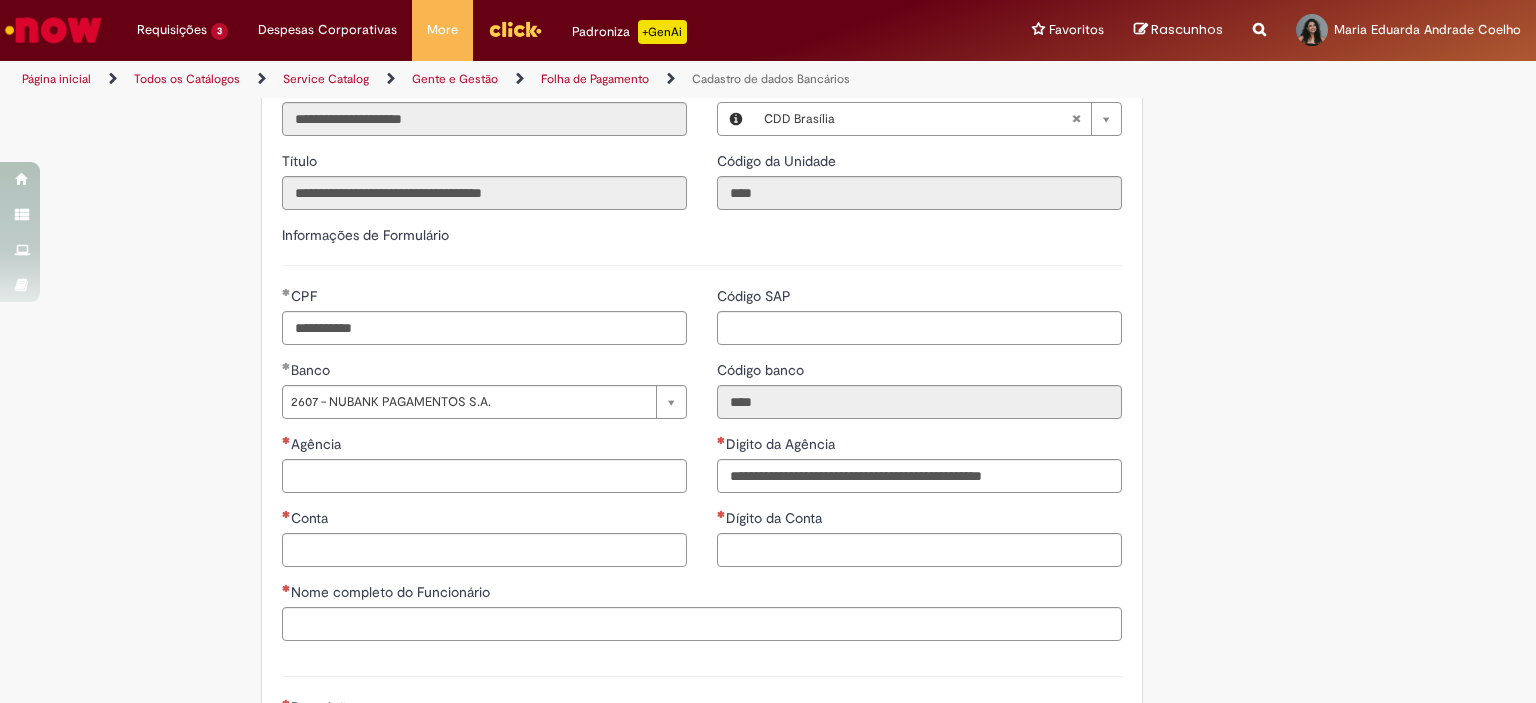 click on "Tire dúvidas com LupiAssist    +GenAI
Oi! Eu sou LupiAssist, uma Inteligência Artificial Generativa em constante aprendizado   Meu conteúdo é monitorado para trazer uma melhor experiência
Dúvidas comuns:
Só mais um instante, estou consultando nossas bases de conhecimento  e escrevendo a melhor resposta pra você!
Title
Lorem ipsum dolor sit amet    Fazer uma nova pergunta
Gerei esta resposta utilizando IA Generativa em conjunto com os nossos padrões. Em caso de divergência, os documentos oficiais prevalecerão.
Saiba mais em:
Ou ligue para:
E aí, te ajudei?
Sim, obrigado!" at bounding box center [768, 198] 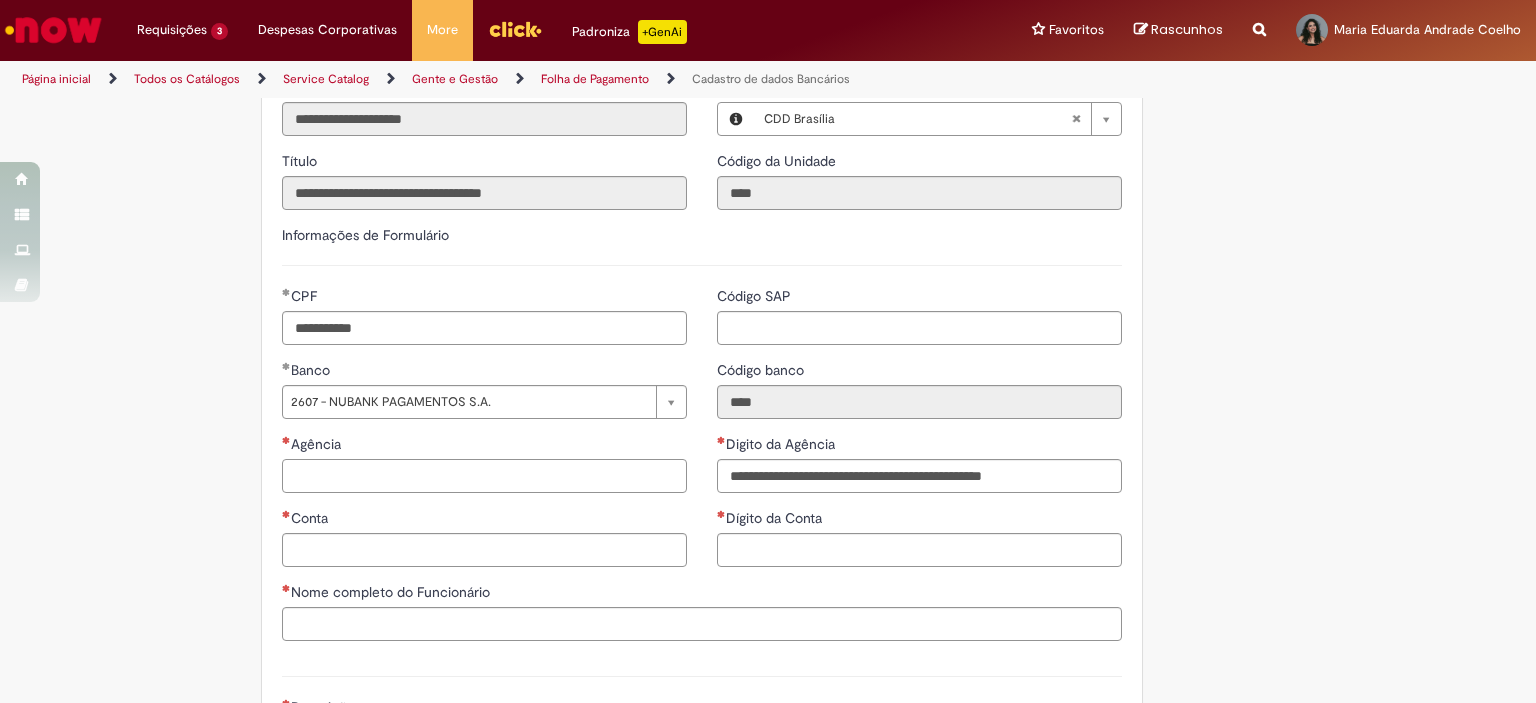click on "Agência" at bounding box center (484, 476) 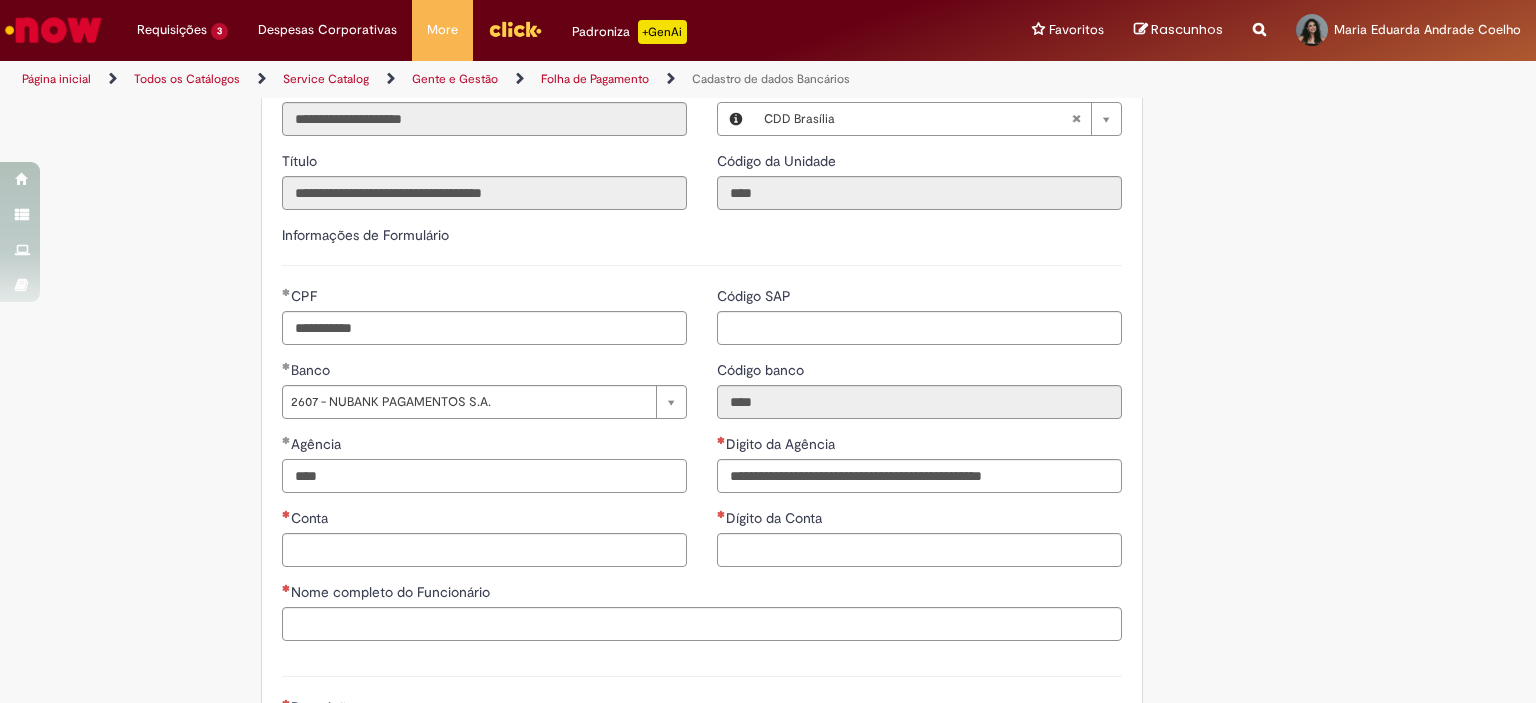 type on "****" 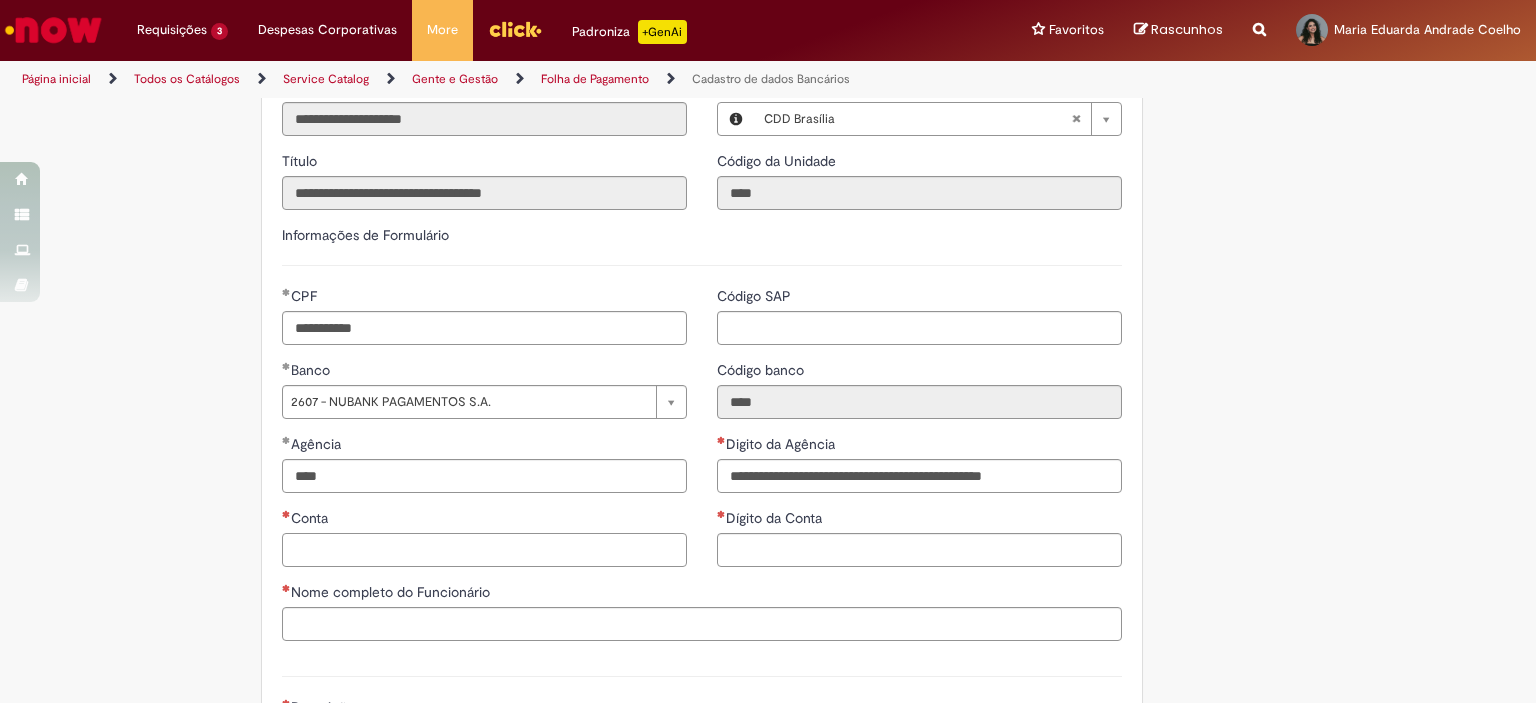 type on "**********" 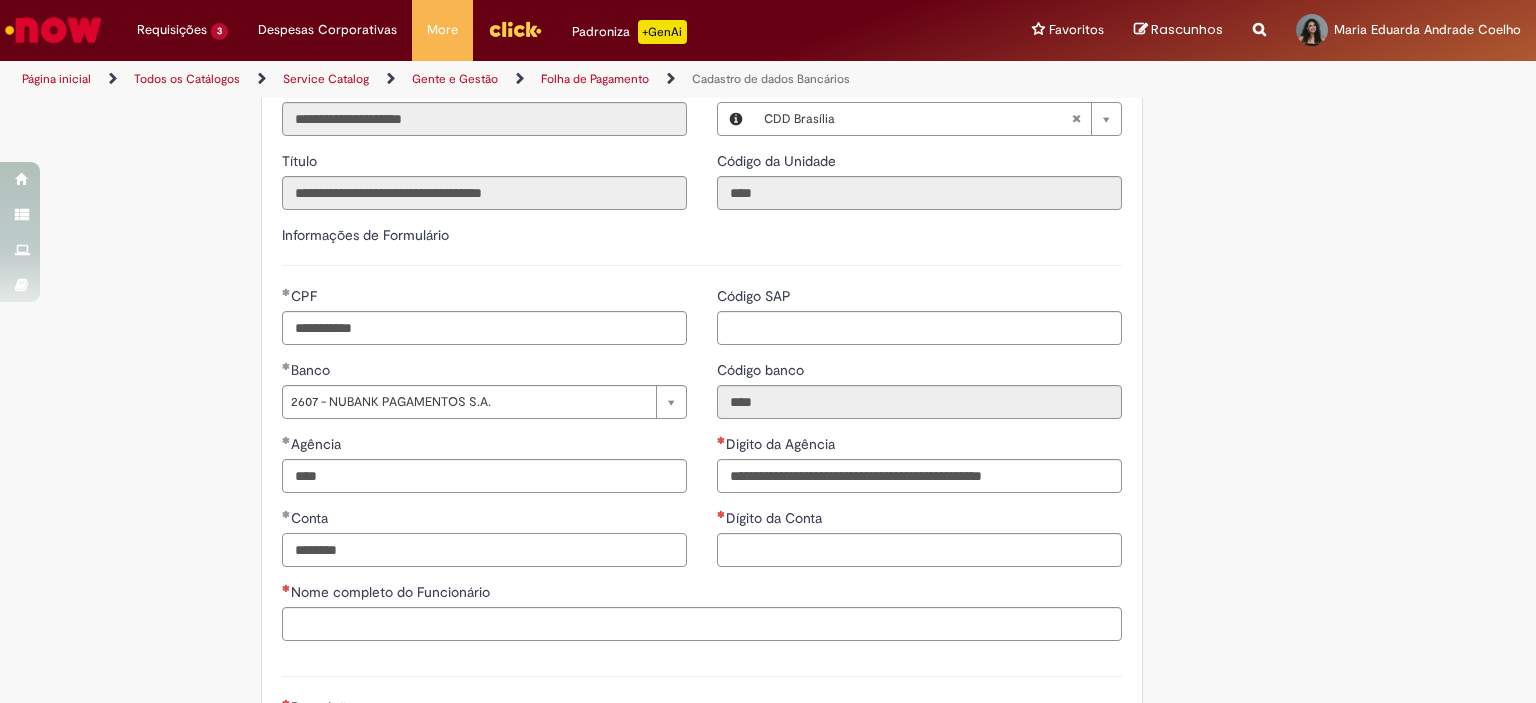 type on "********" 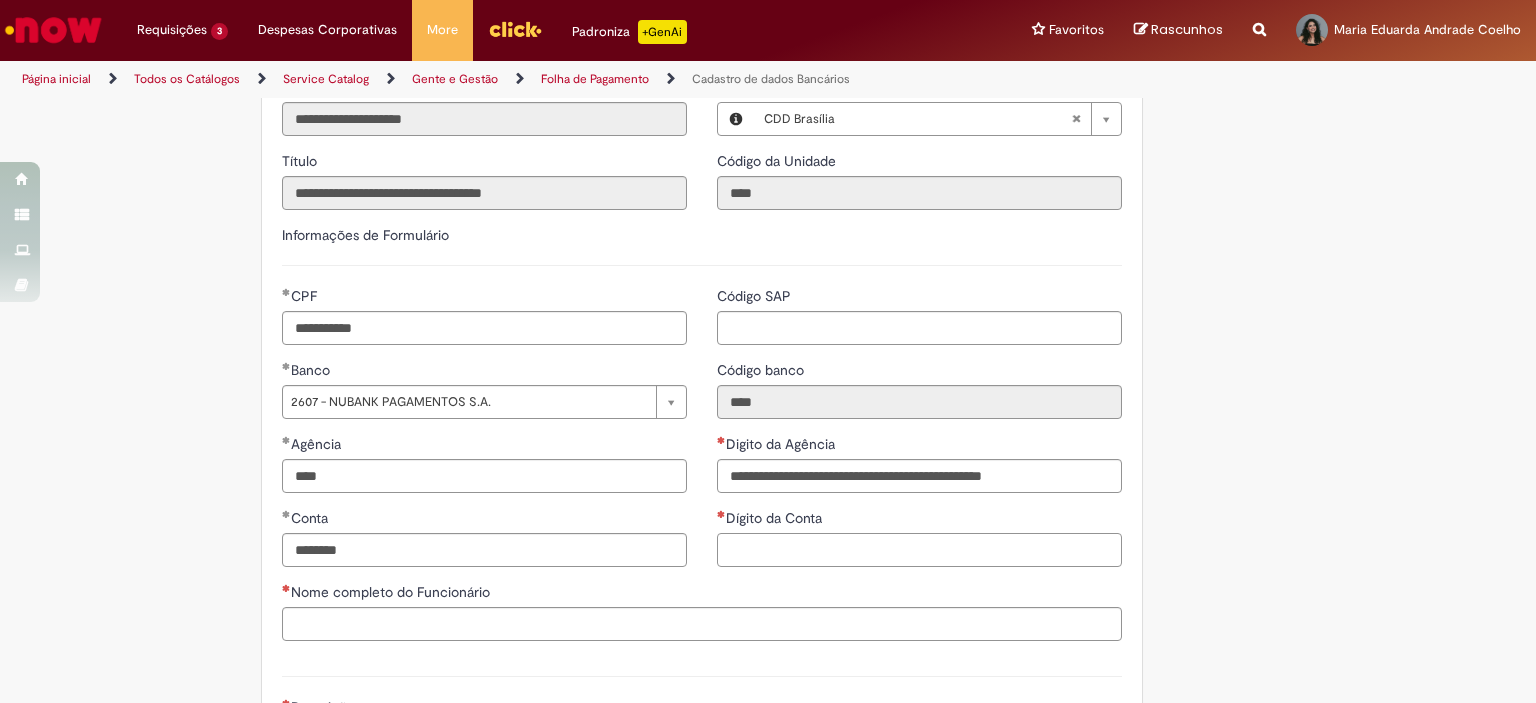 type on "**********" 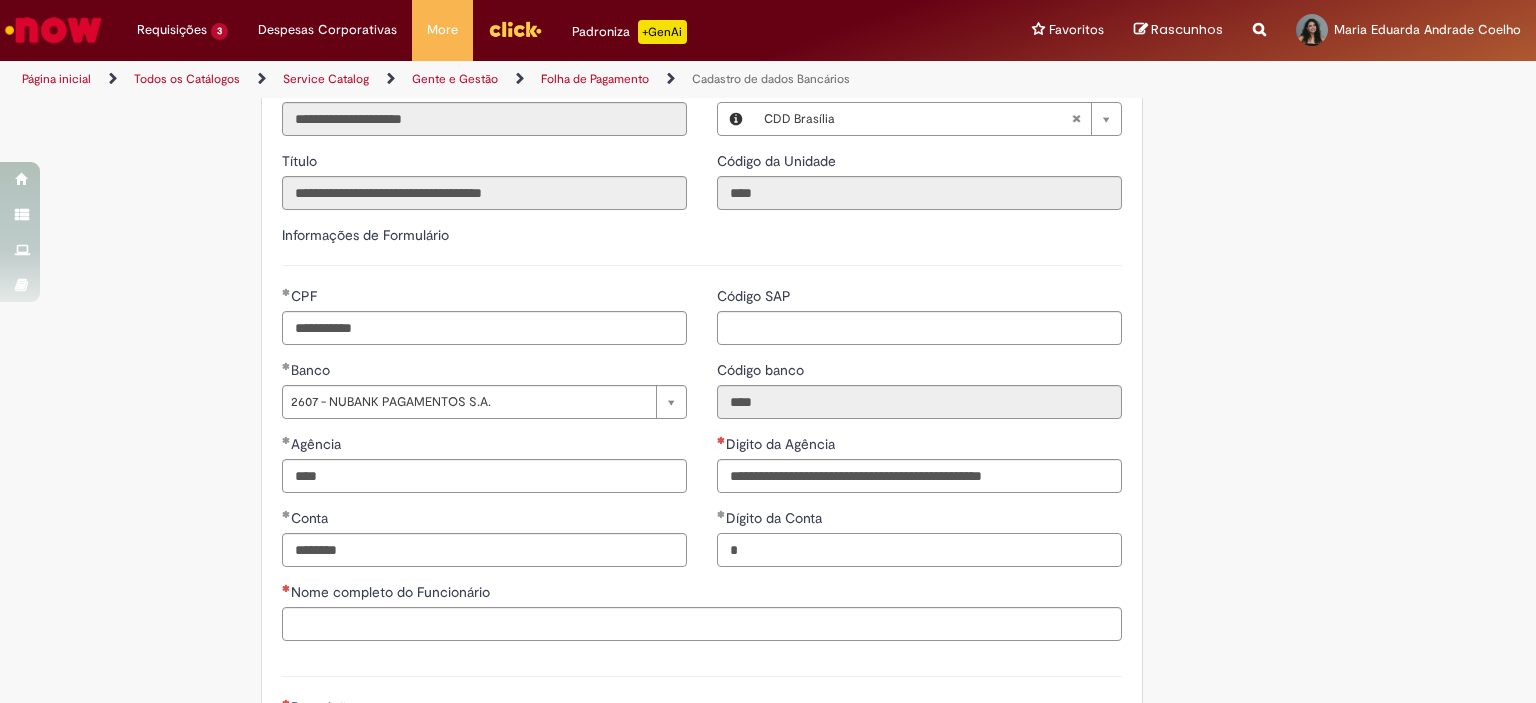 type on "*" 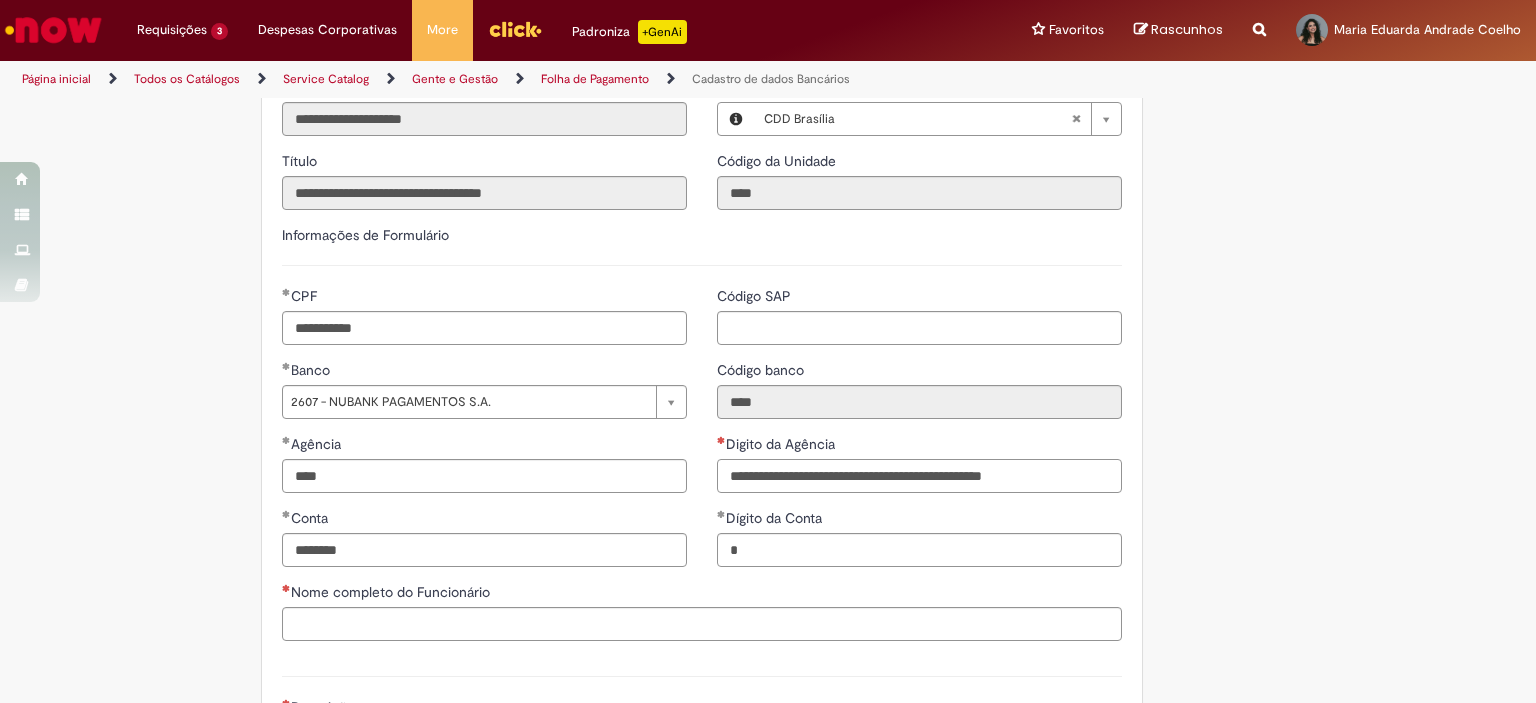 type on "**********" 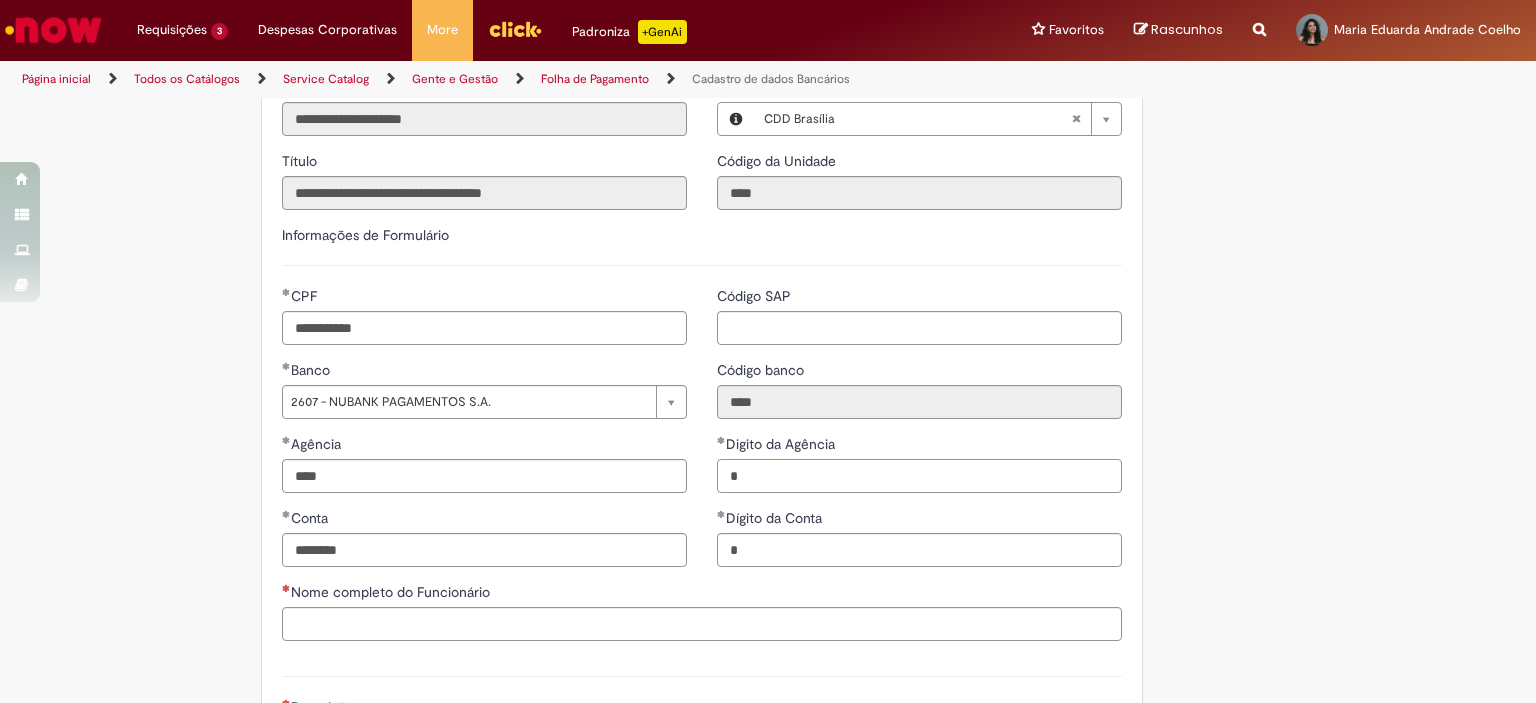 scroll, scrollTop: 800, scrollLeft: 0, axis: vertical 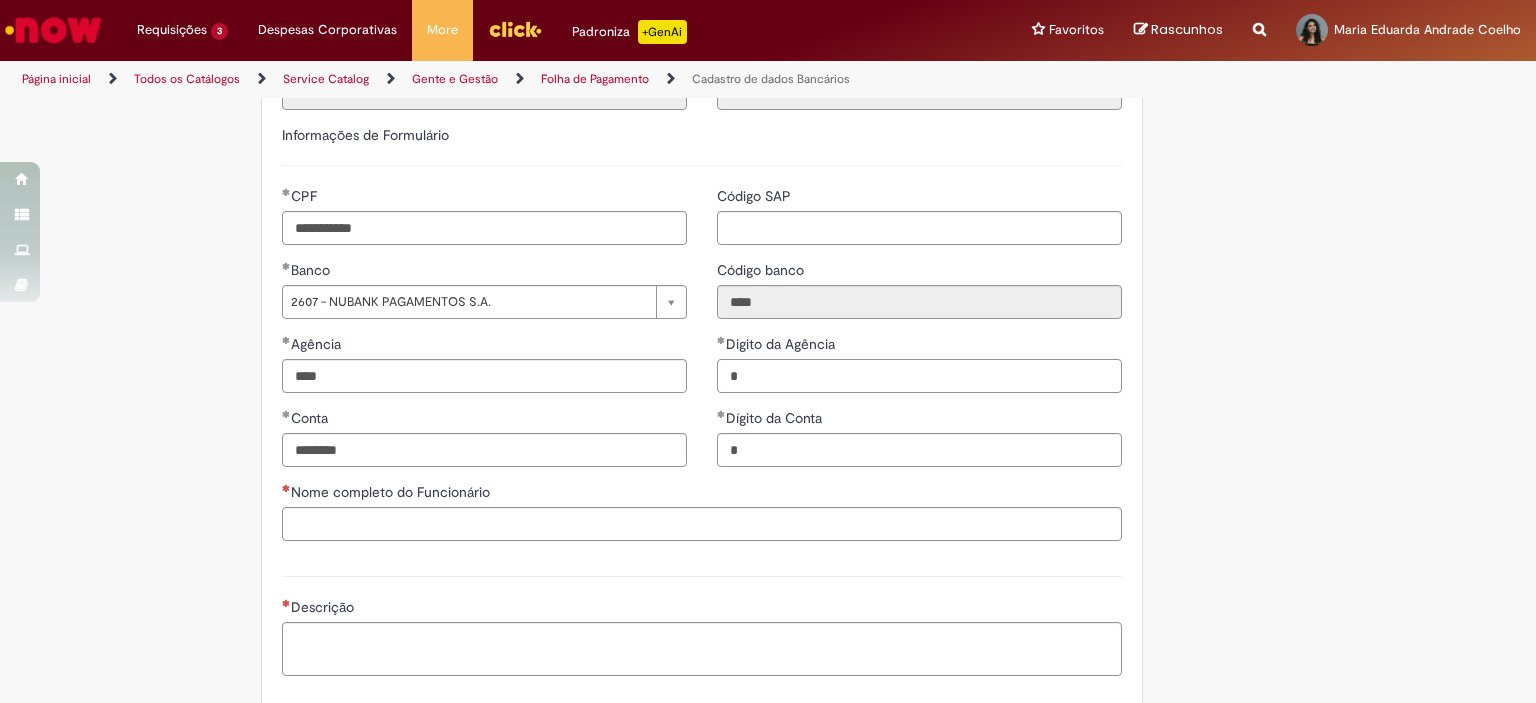 type on "*" 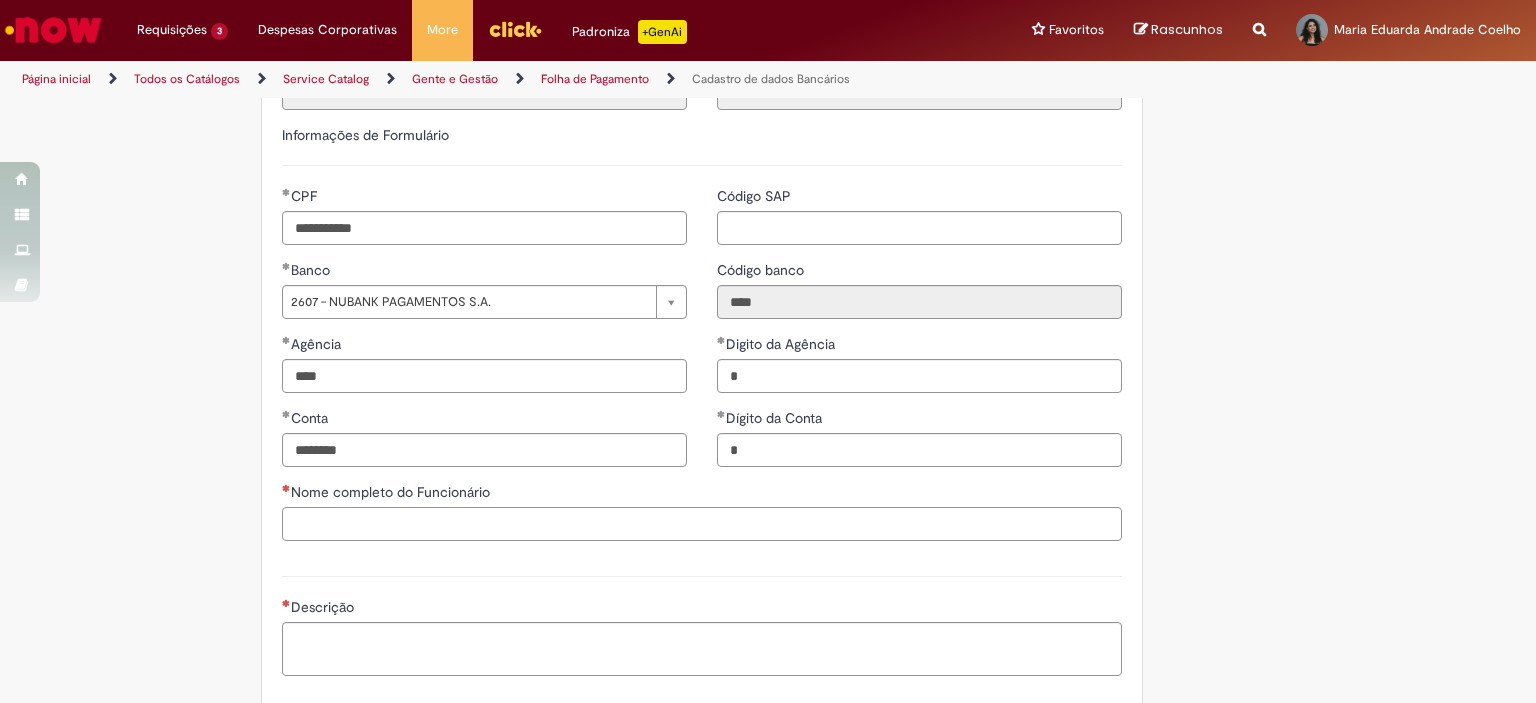 type on "**********" 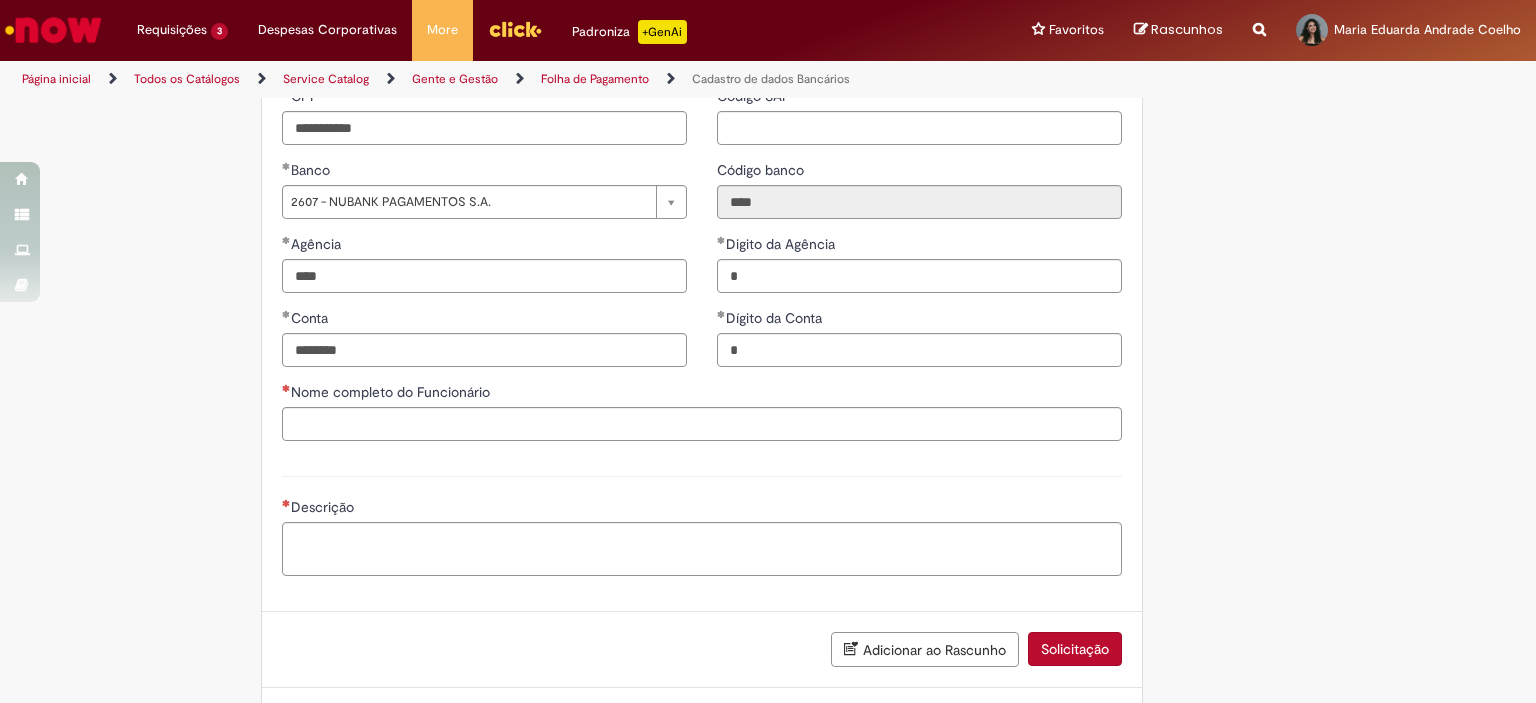 click on "Nome completo do Funcionário" at bounding box center [702, 394] 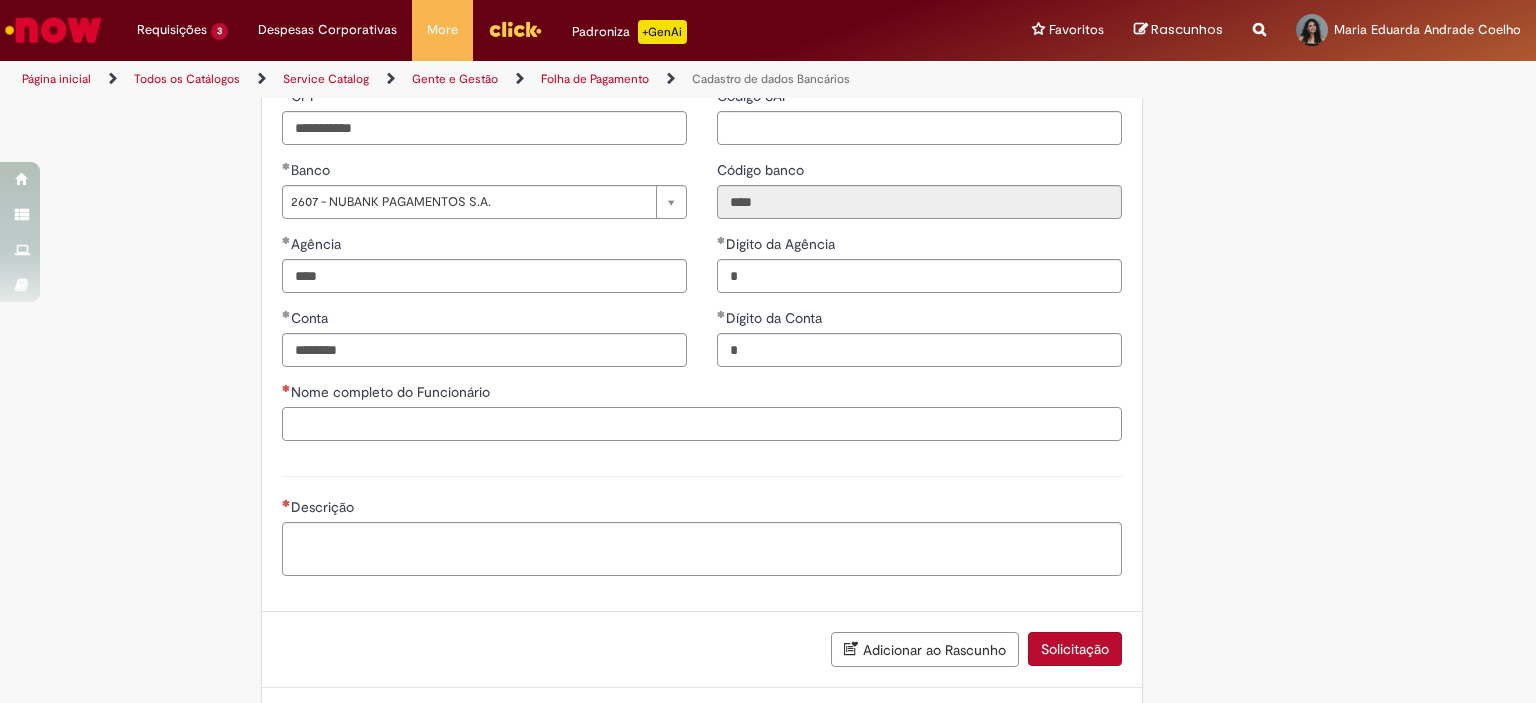 click on "Nome completo do Funcionário" at bounding box center [702, 424] 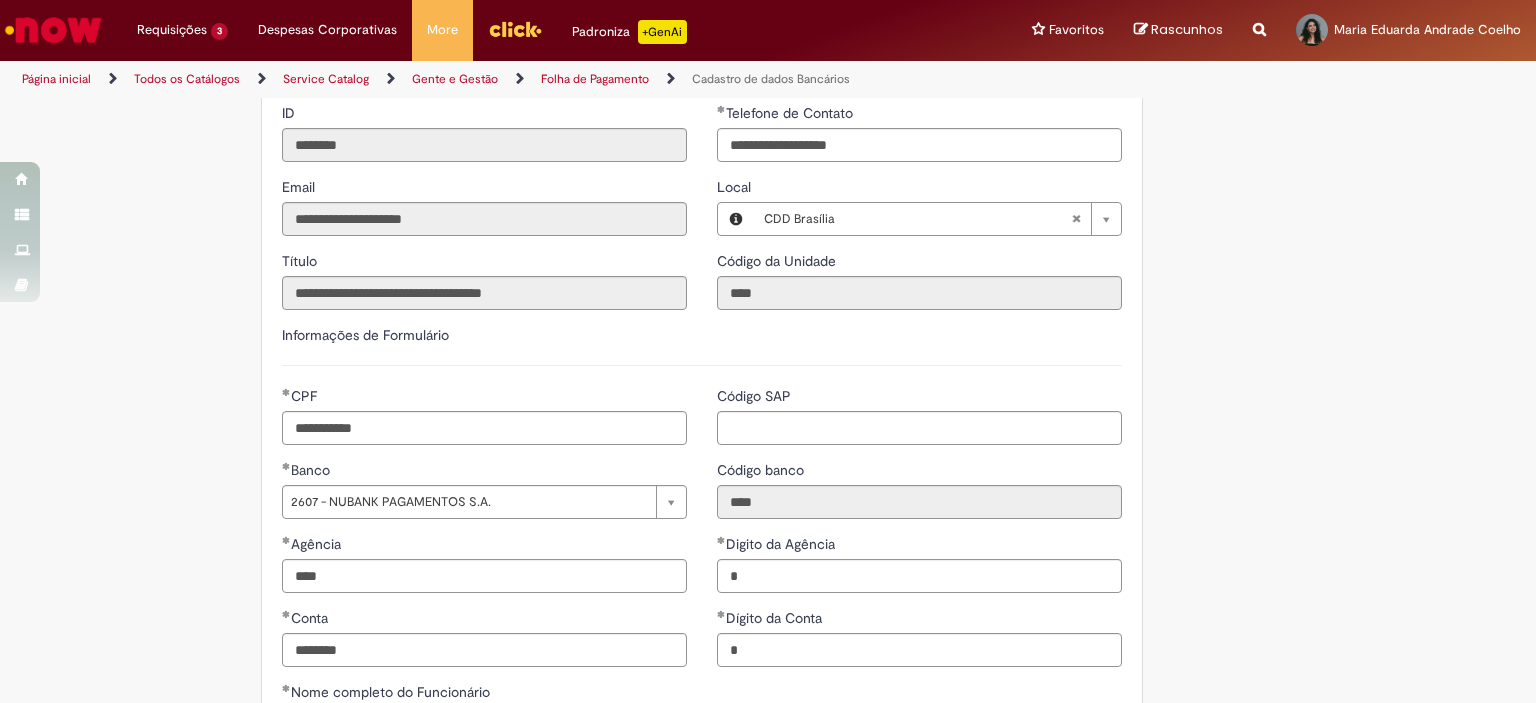 scroll, scrollTop: 990, scrollLeft: 0, axis: vertical 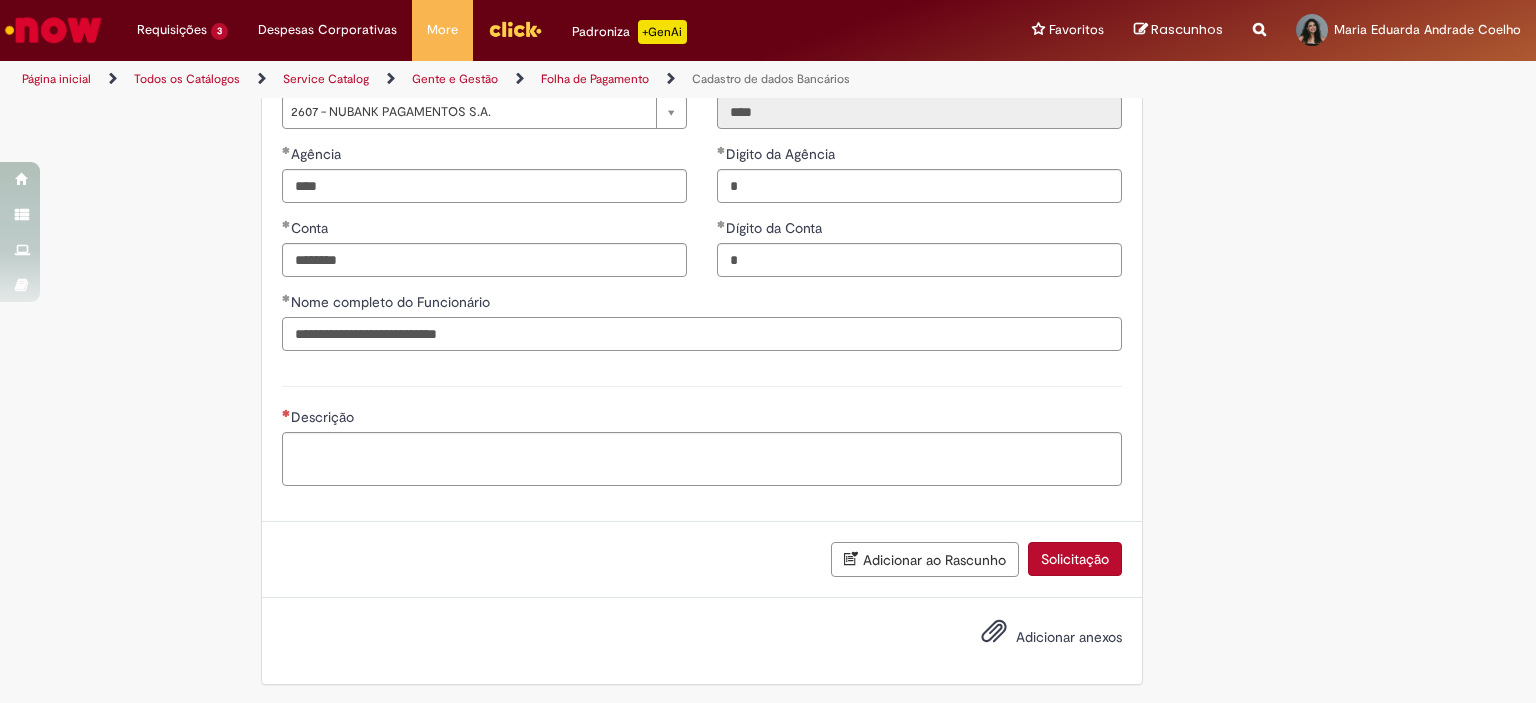 type on "**********" 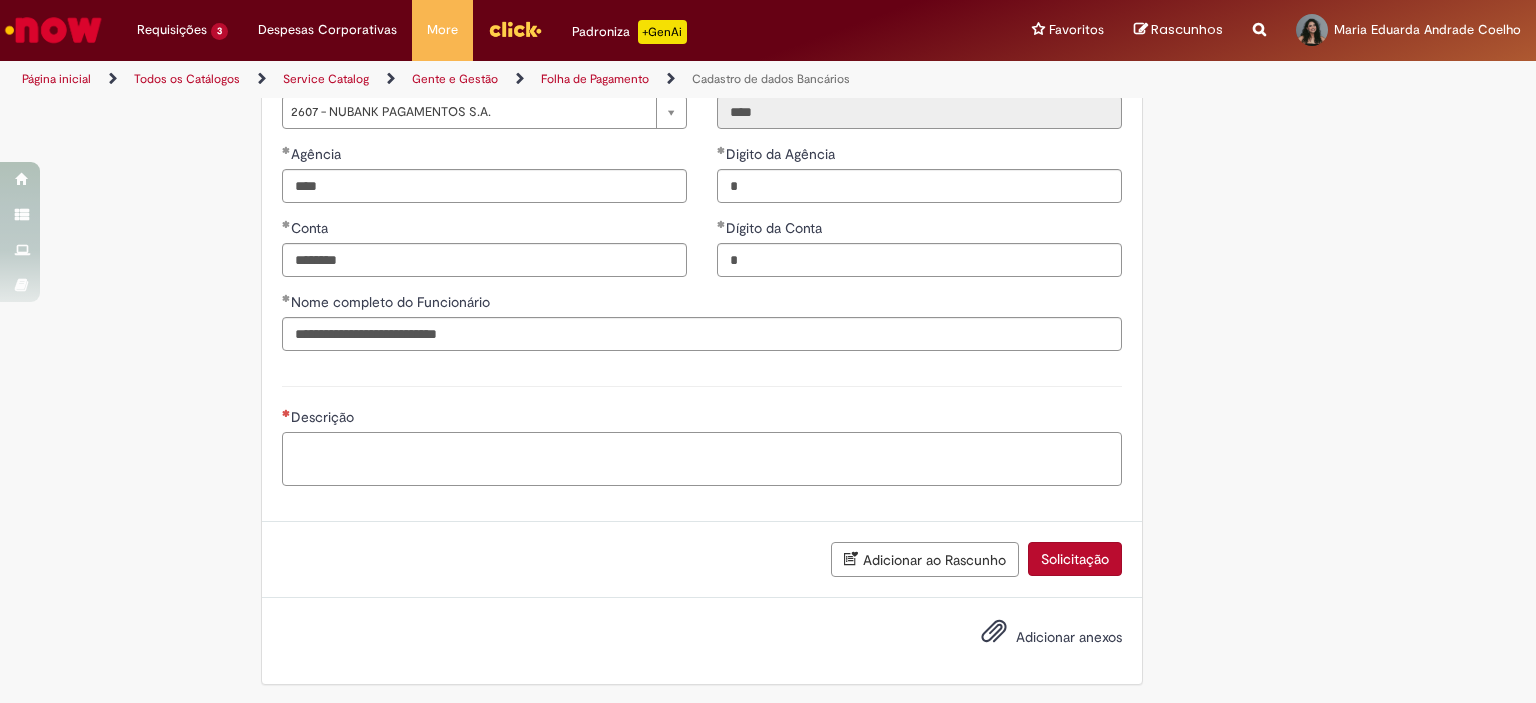 type on "**********" 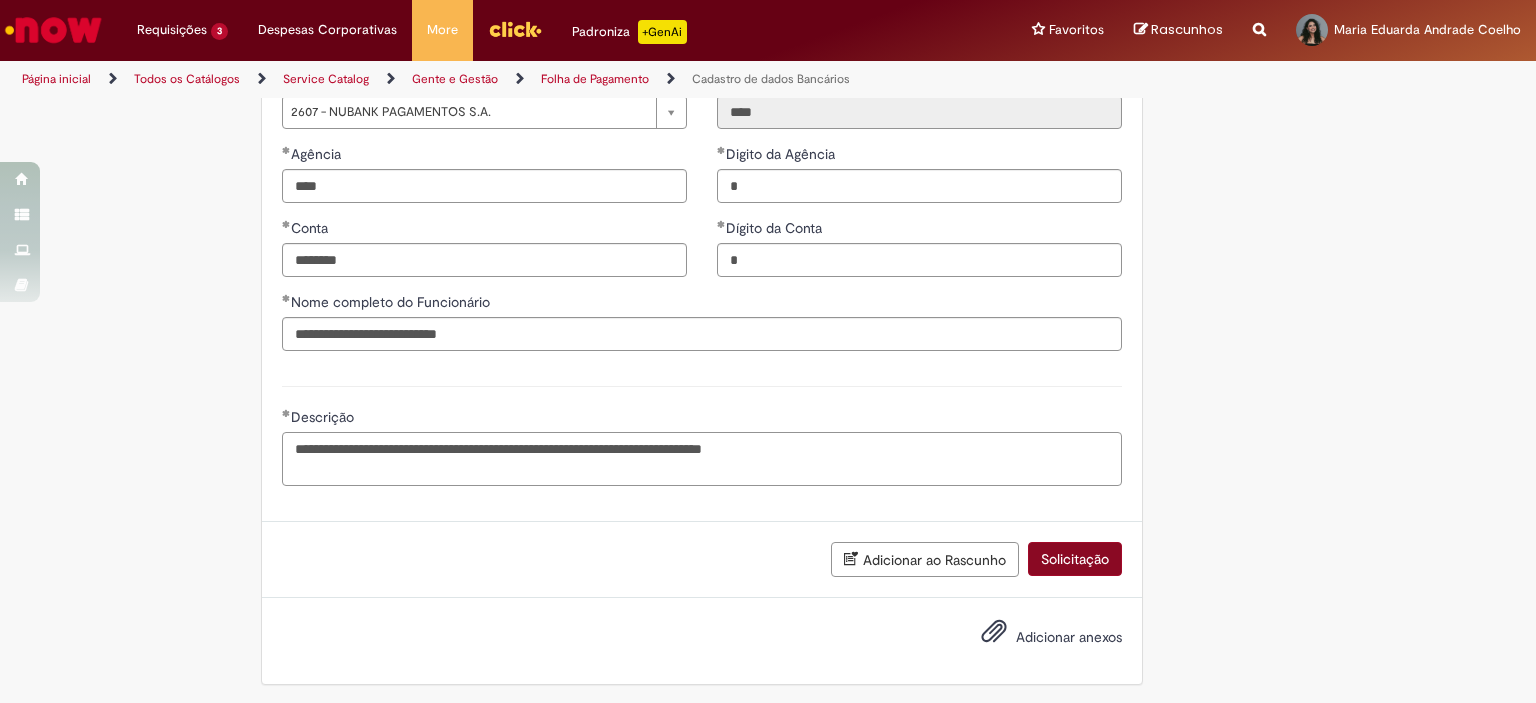 type on "**********" 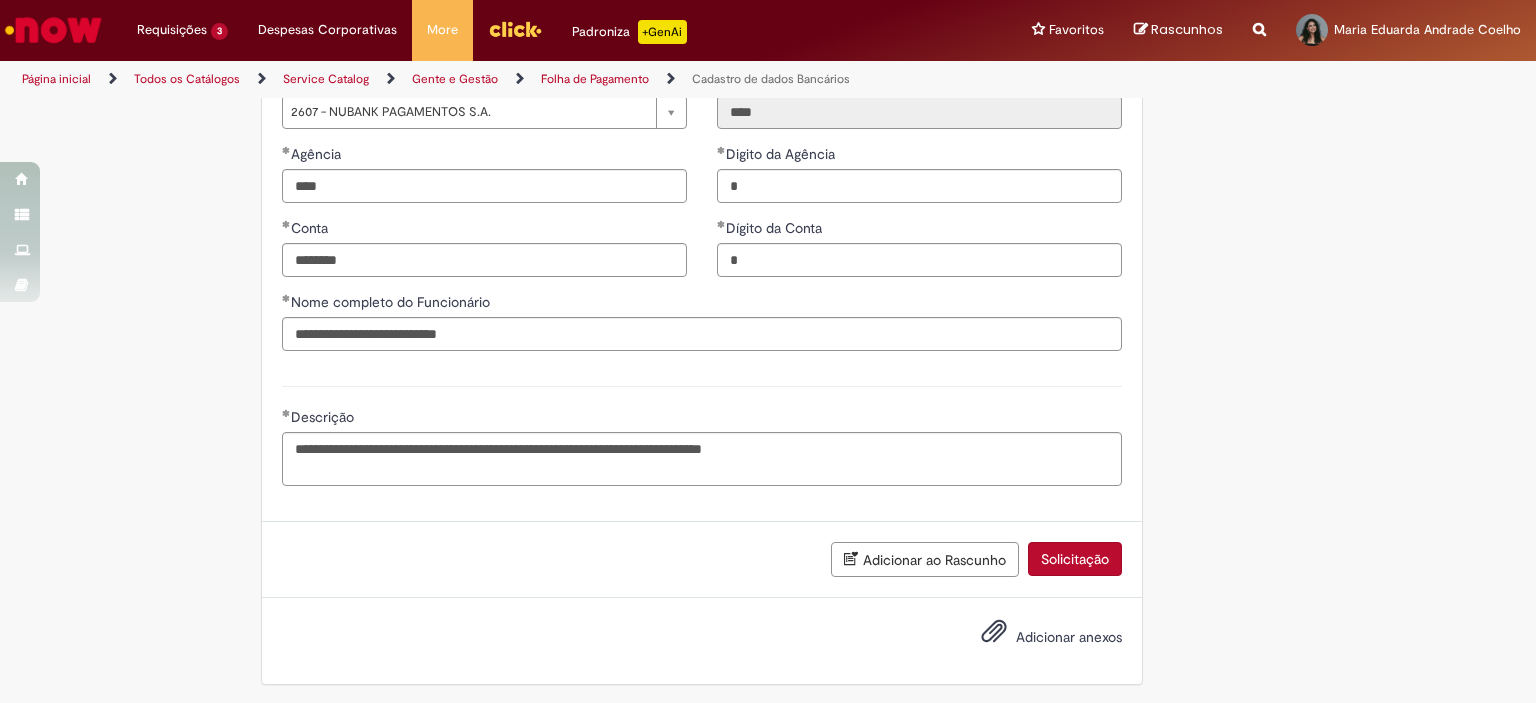 type on "**********" 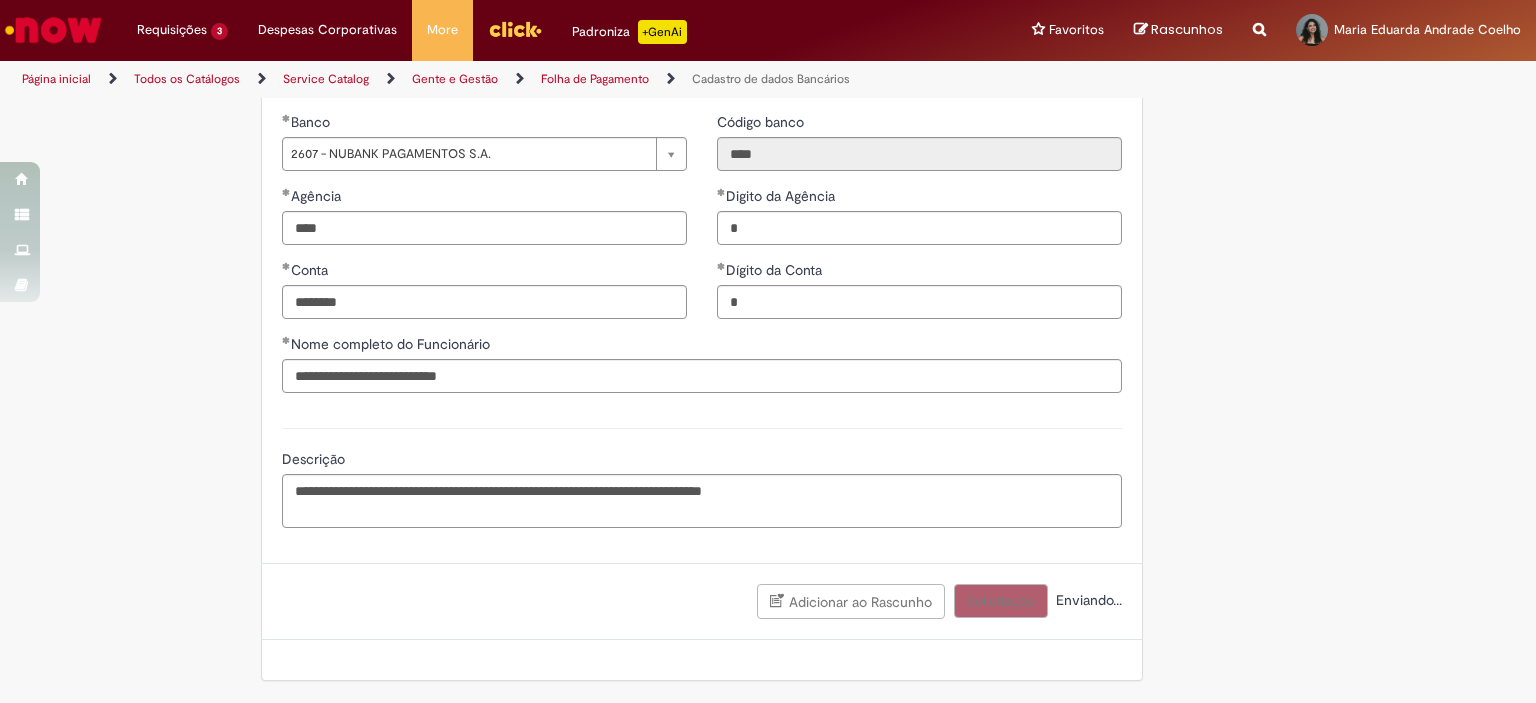 scroll, scrollTop: 944, scrollLeft: 0, axis: vertical 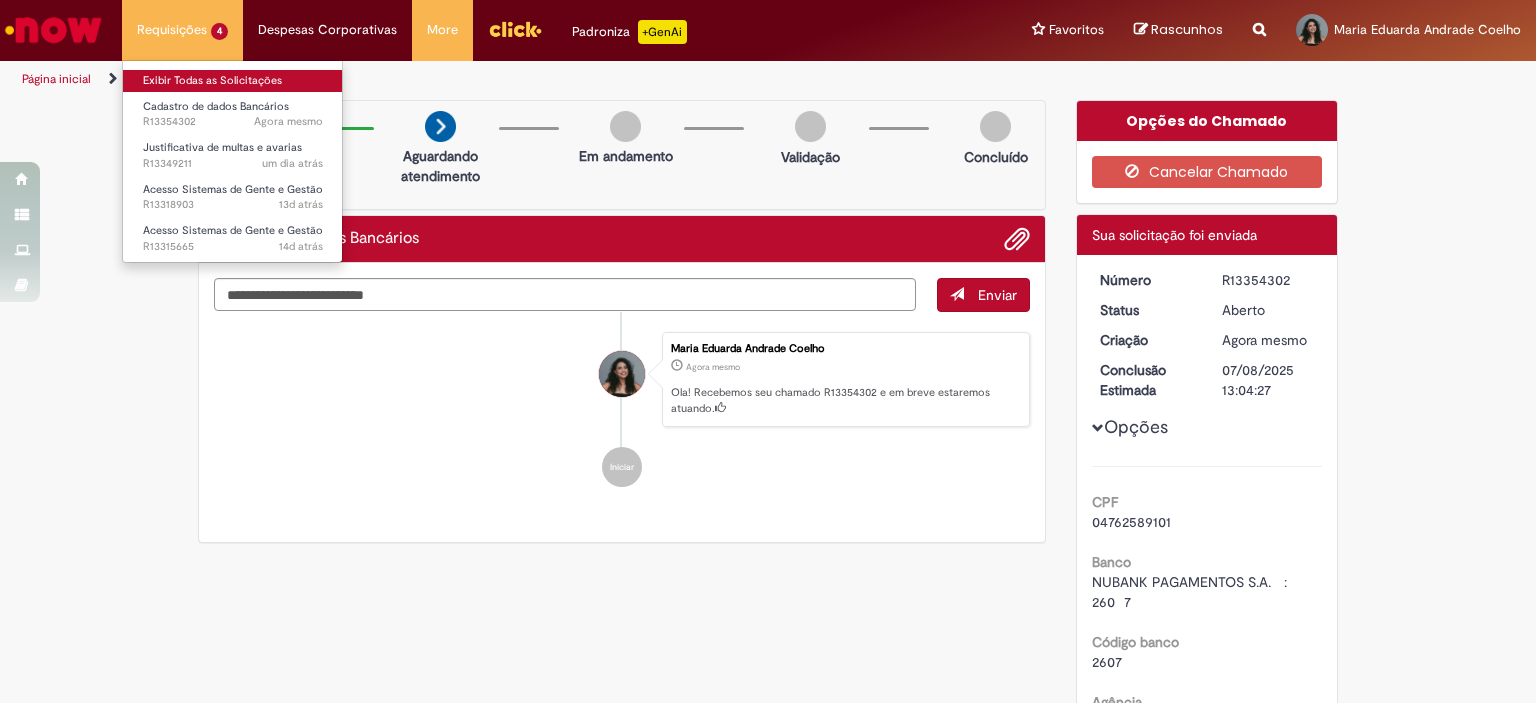 click on "Exibir Todas as Solicitações" at bounding box center (233, 81) 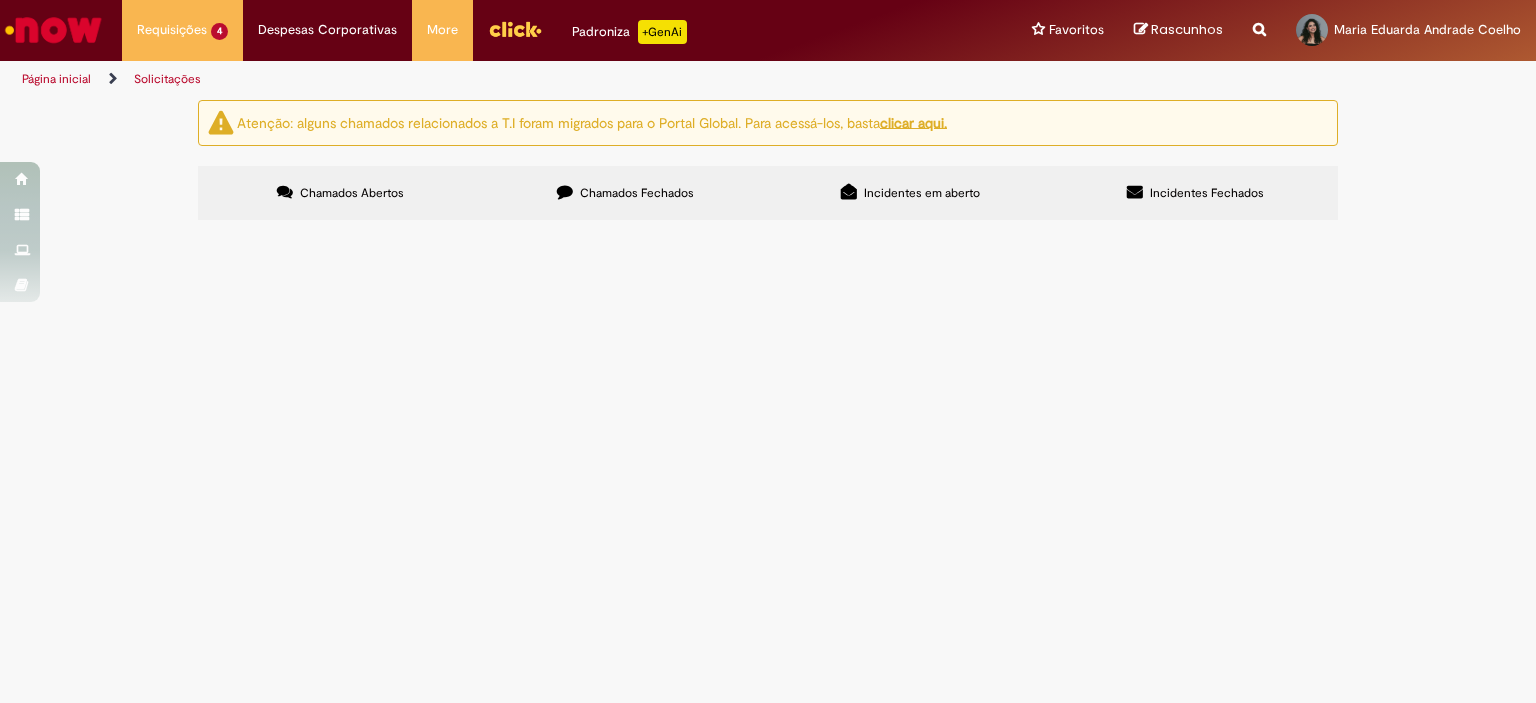 click on "Chamados Fechados" at bounding box center [637, 193] 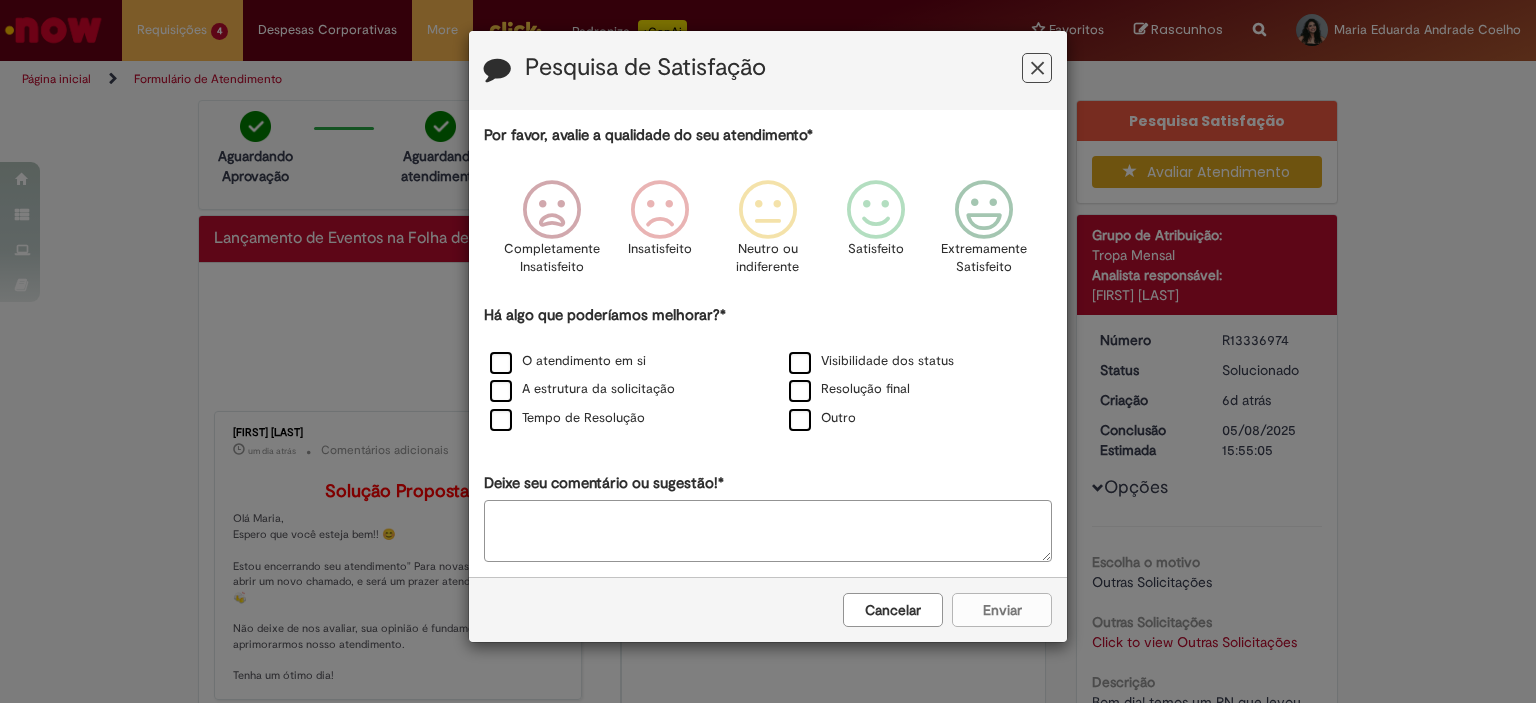 click at bounding box center (1037, 68) 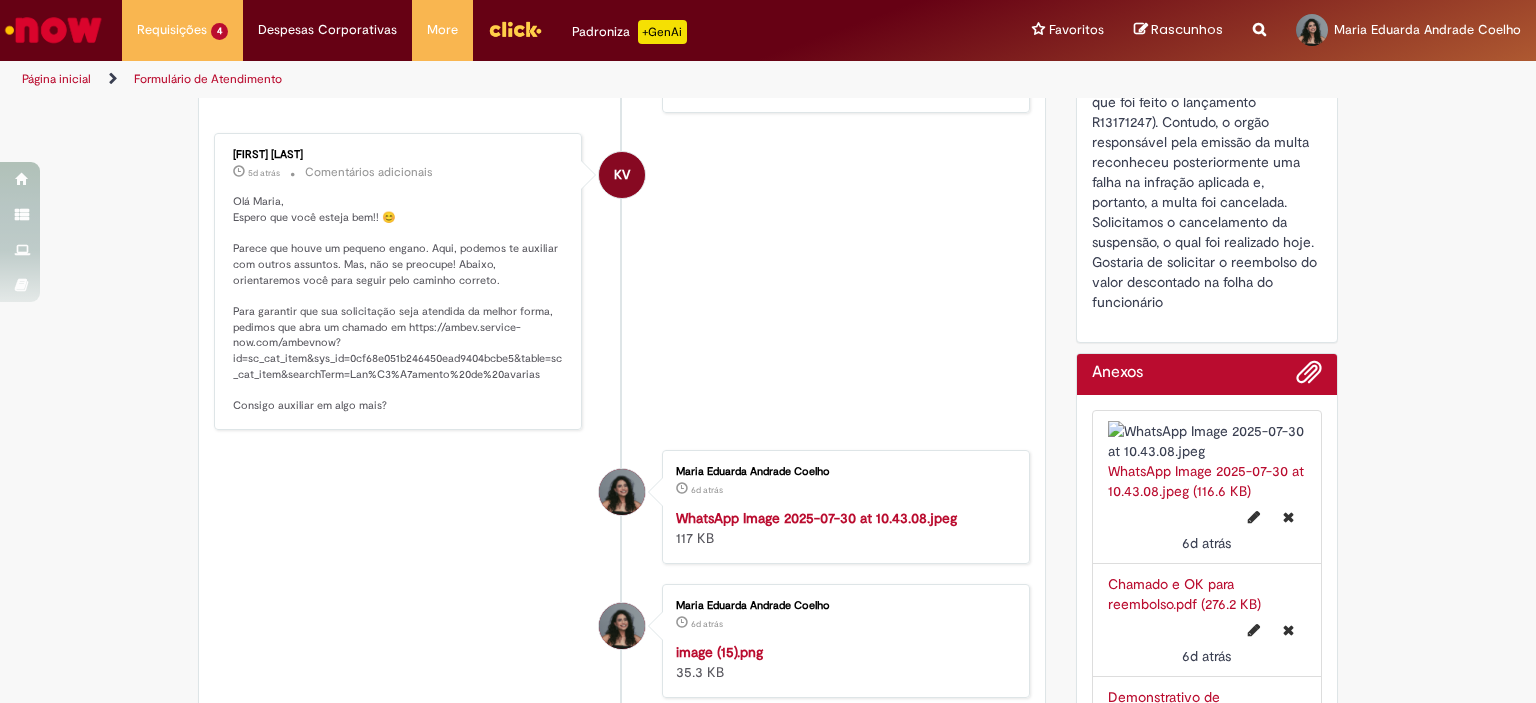 scroll, scrollTop: 600, scrollLeft: 0, axis: vertical 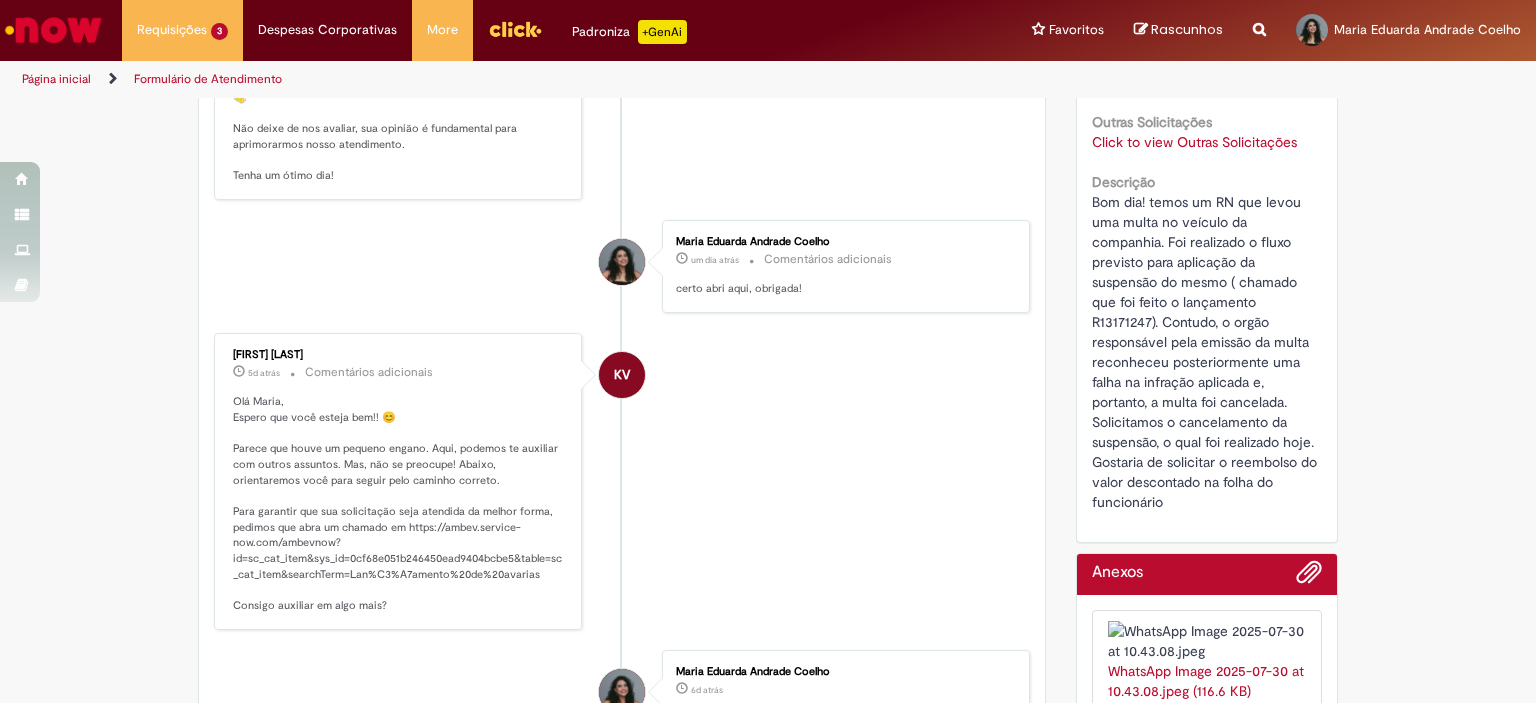 click at bounding box center (53, 30) 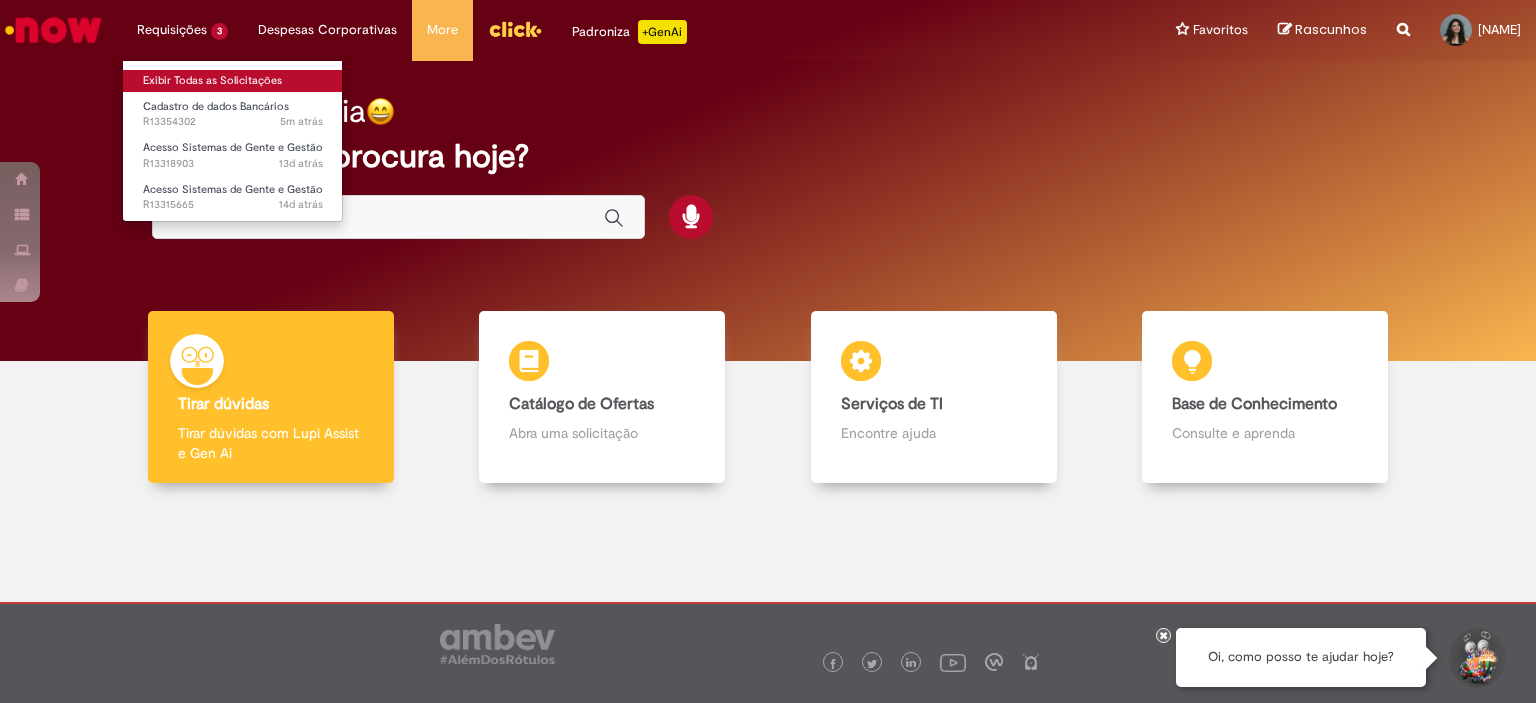 scroll, scrollTop: 0, scrollLeft: 0, axis: both 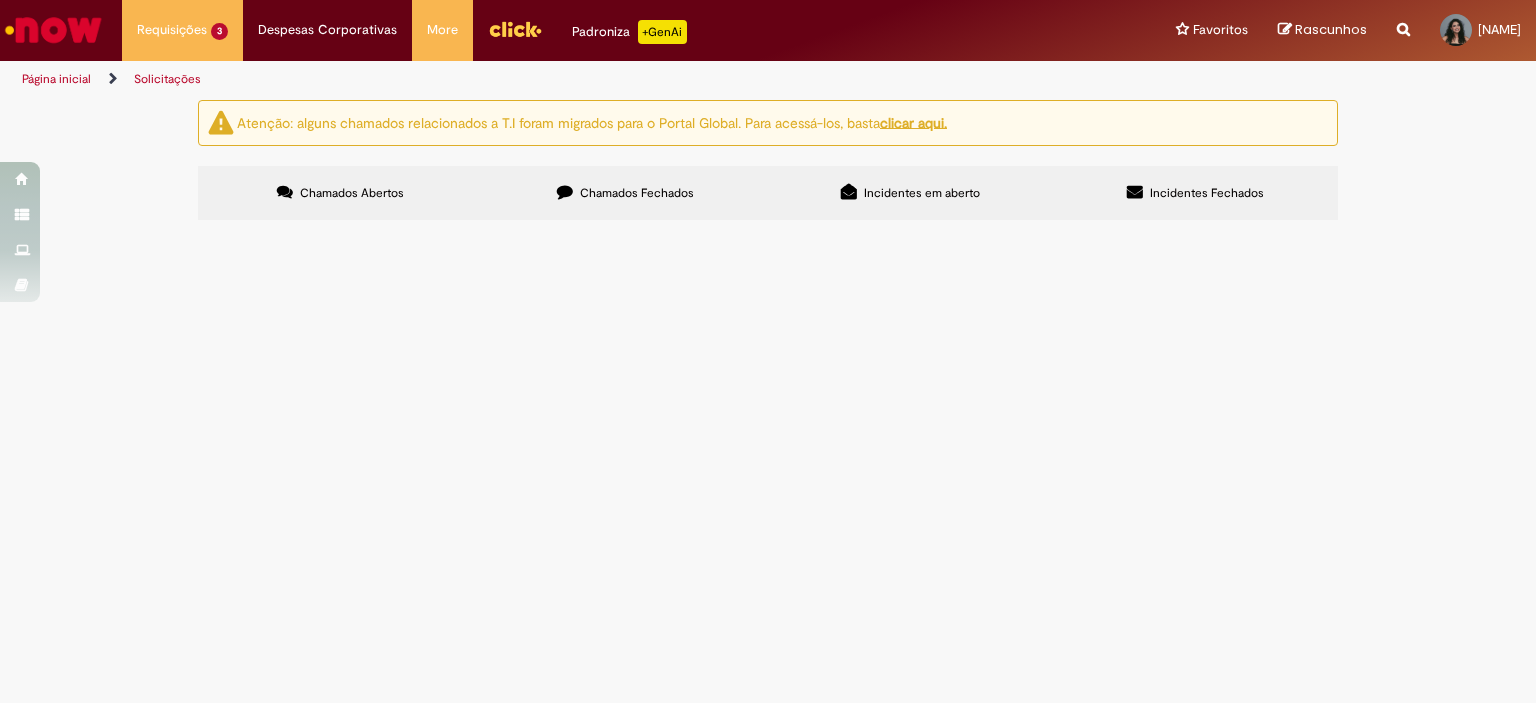 click on "Incidentes Fechados" at bounding box center [1195, 193] 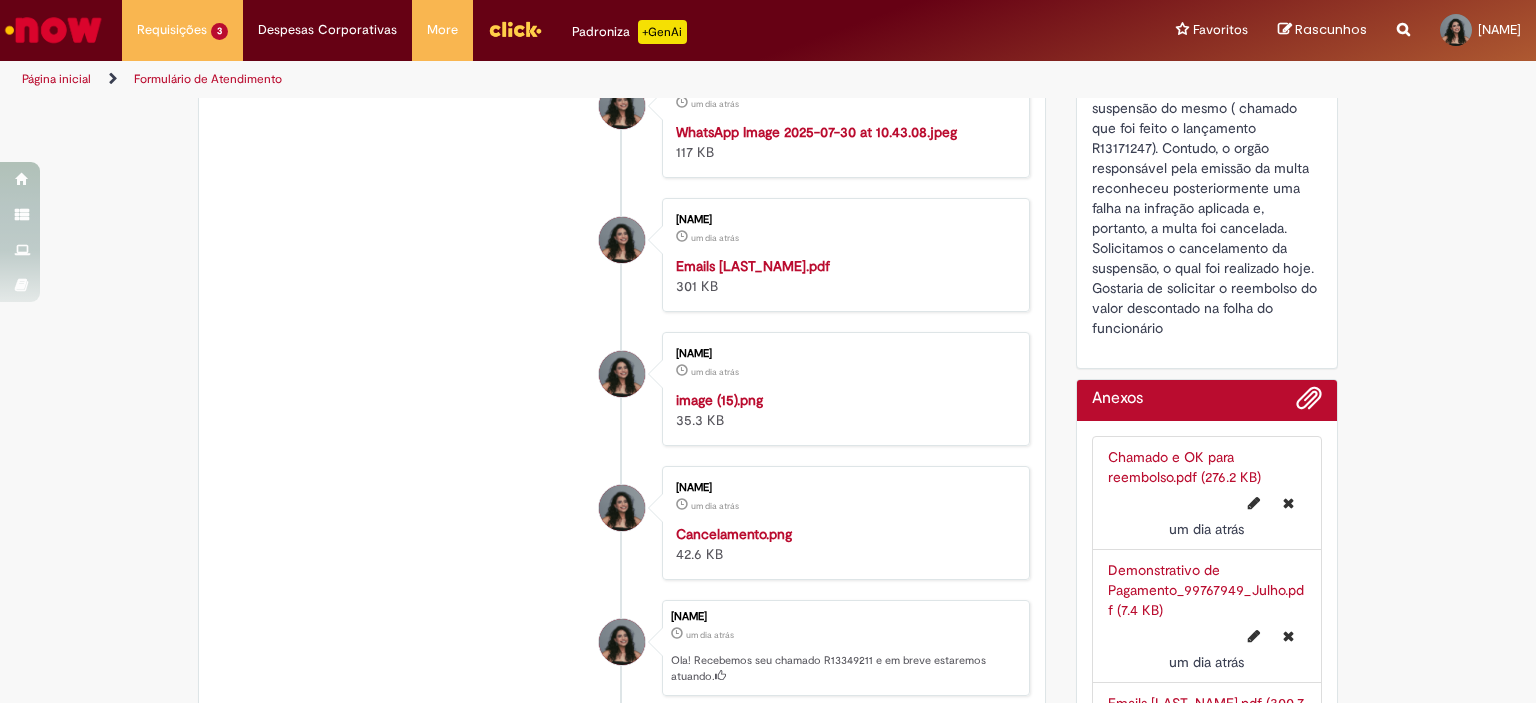 scroll, scrollTop: 300, scrollLeft: 0, axis: vertical 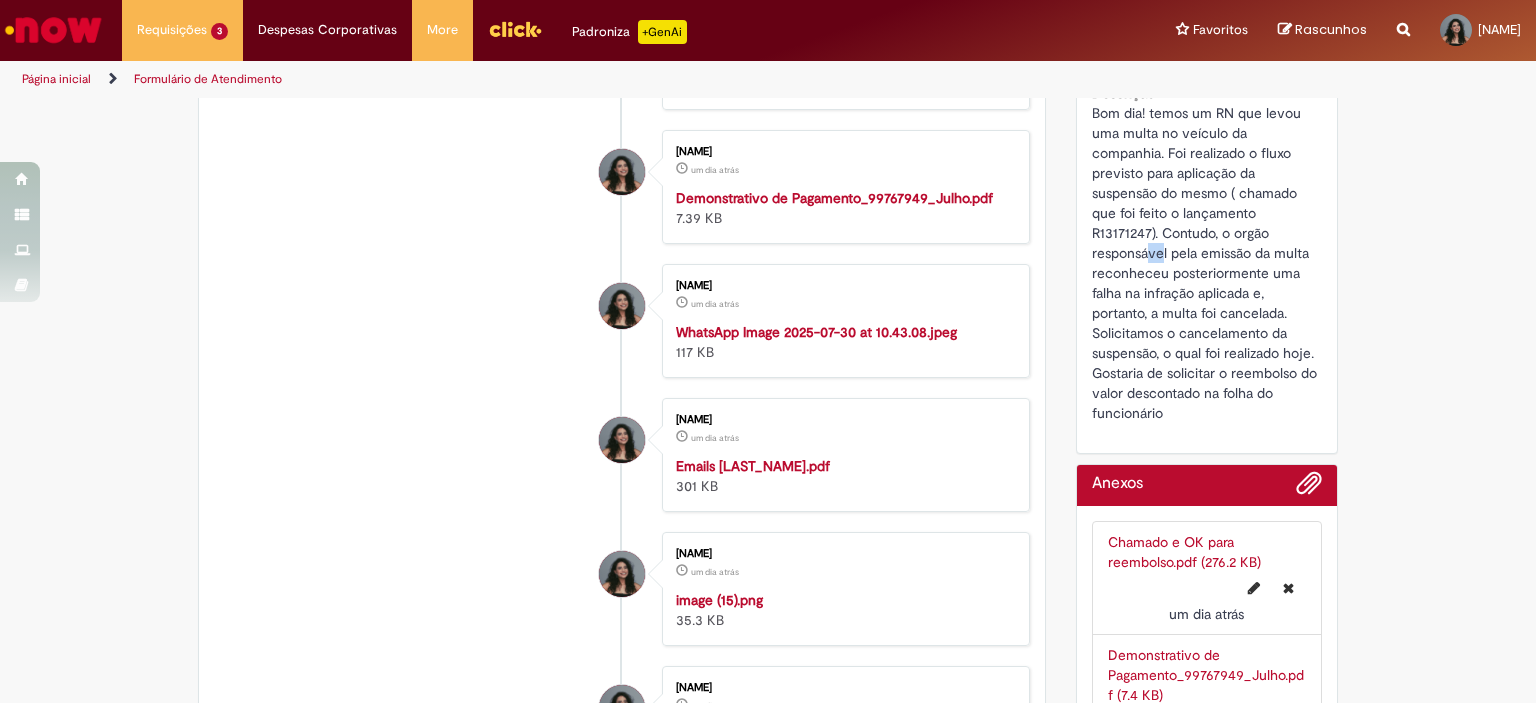 drag, startPoint x: 1142, startPoint y: 223, endPoint x: 1154, endPoint y: 238, distance: 19.209373 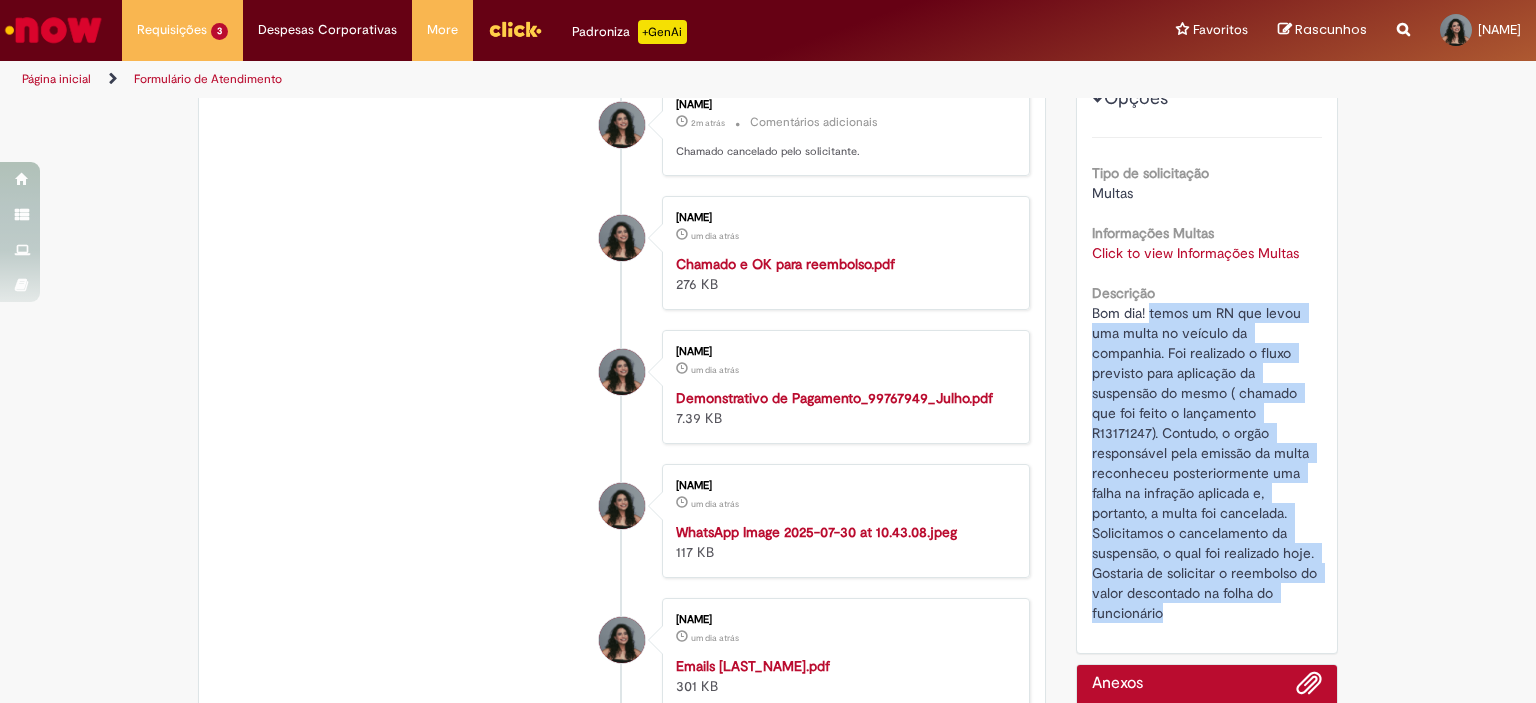 drag, startPoint x: 1143, startPoint y: 312, endPoint x: 1246, endPoint y: 595, distance: 301.16107 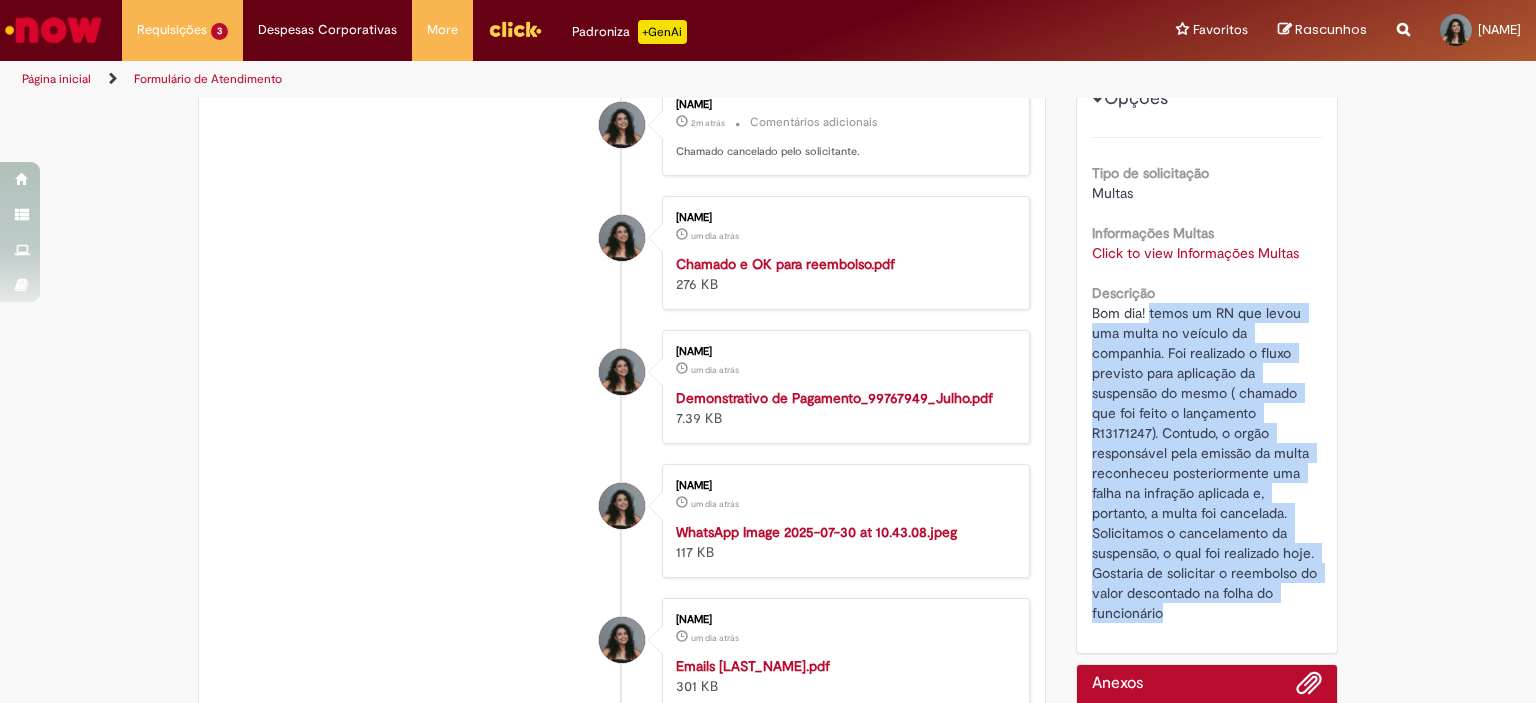 copy on "temos um RN que levou uma multa no veículo da companhia. Foi realizado o fluxo previsto para aplicação da suspensão do mesmo ( chamado que foi feito o lançamento R13171247). Contudo, o orgão responsável pela emissão da multa reconheceu posteriormente uma falha na infração aplicada e, portanto, a multa foi cancelada. Solicitamos o cancelamento da suspensão, o qual foi realizado hoje. Gostaria de solicitar o reembolso do valor descontado na folha do funcionário" 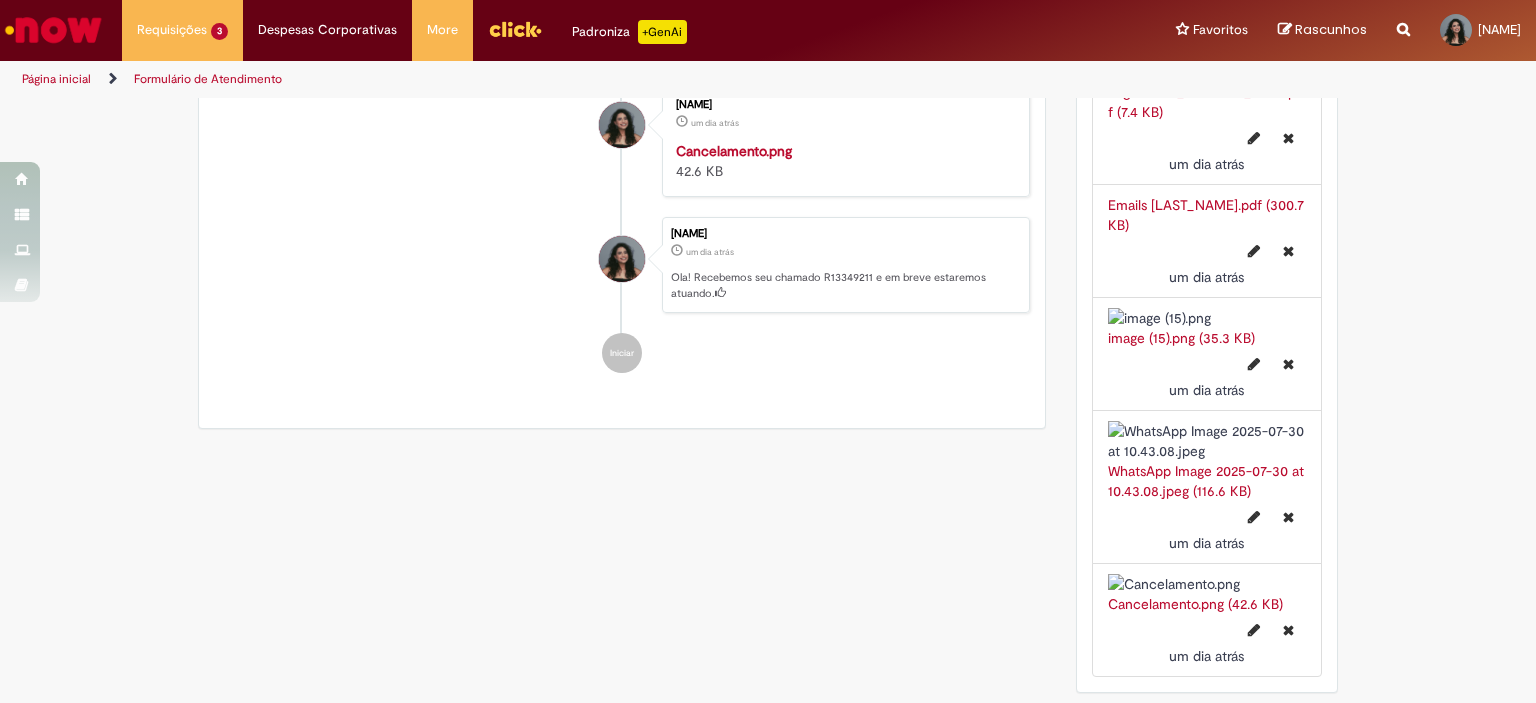 scroll, scrollTop: 1115, scrollLeft: 0, axis: vertical 